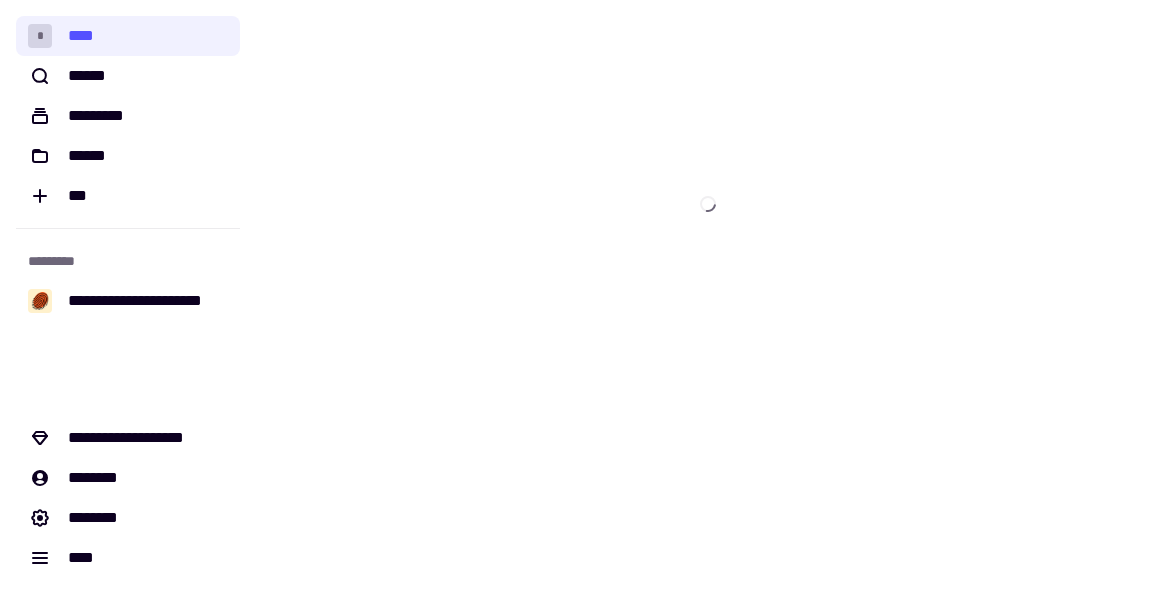 scroll, scrollTop: 0, scrollLeft: 0, axis: both 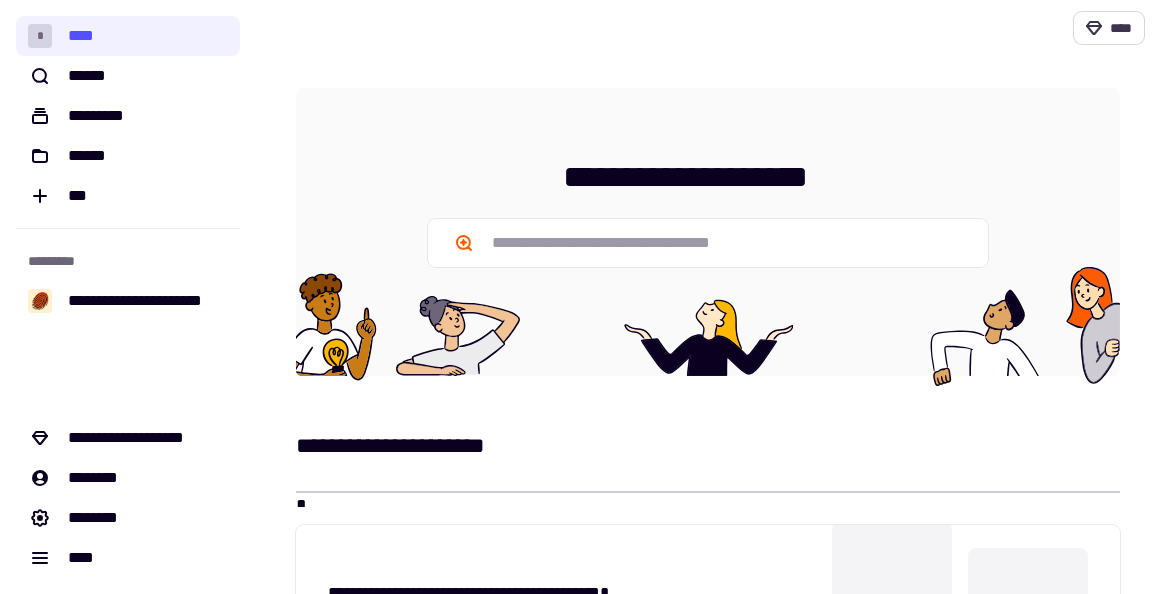 click 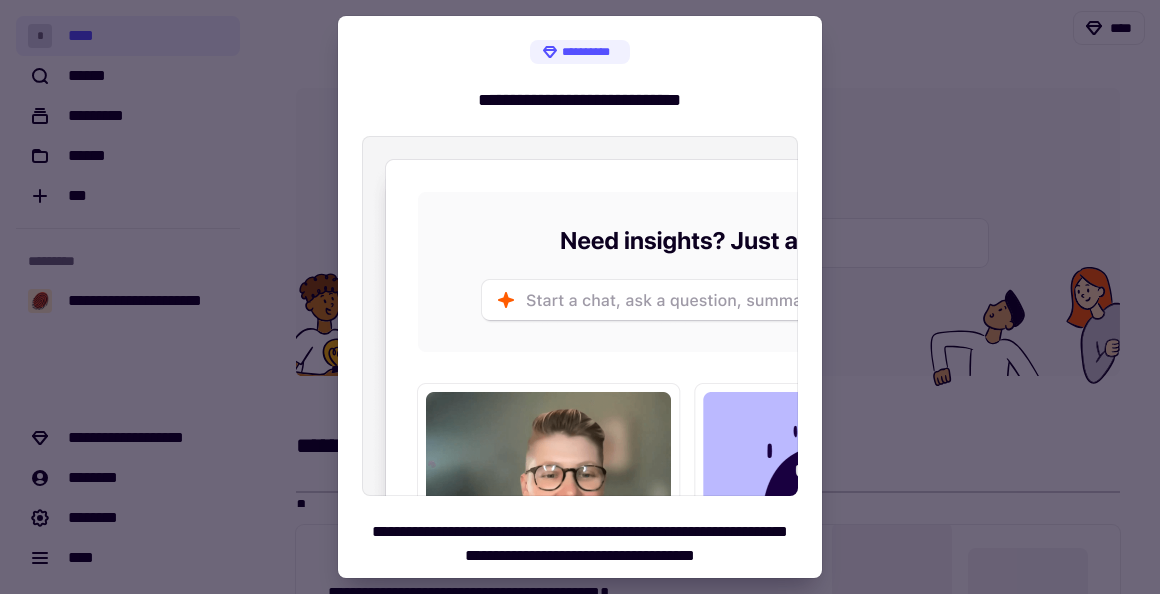 click at bounding box center (580, 297) 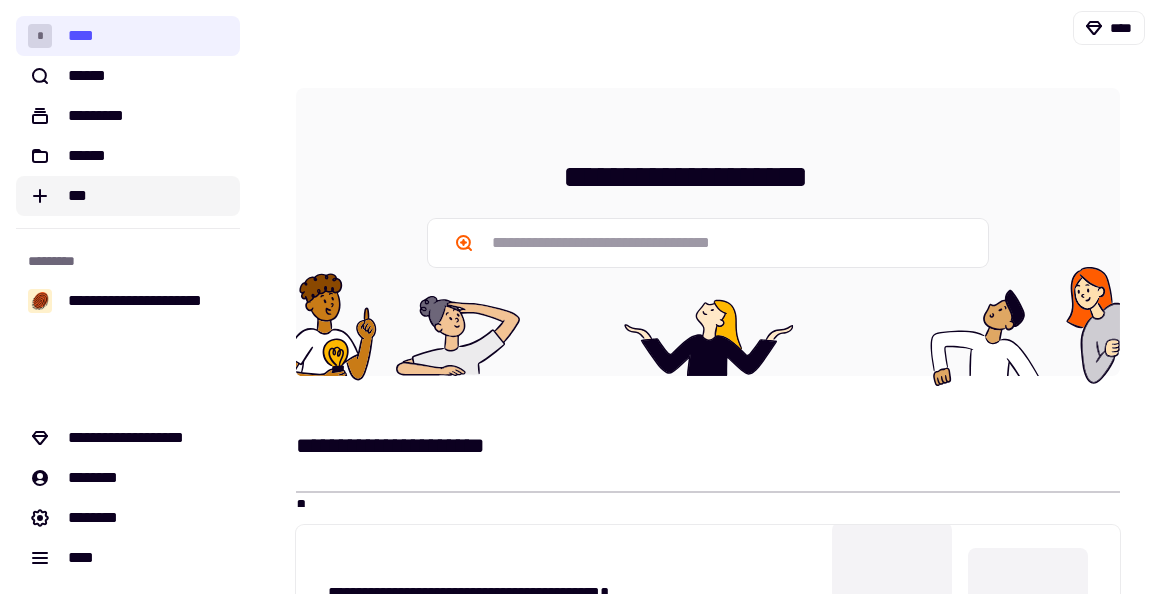 click on "***" 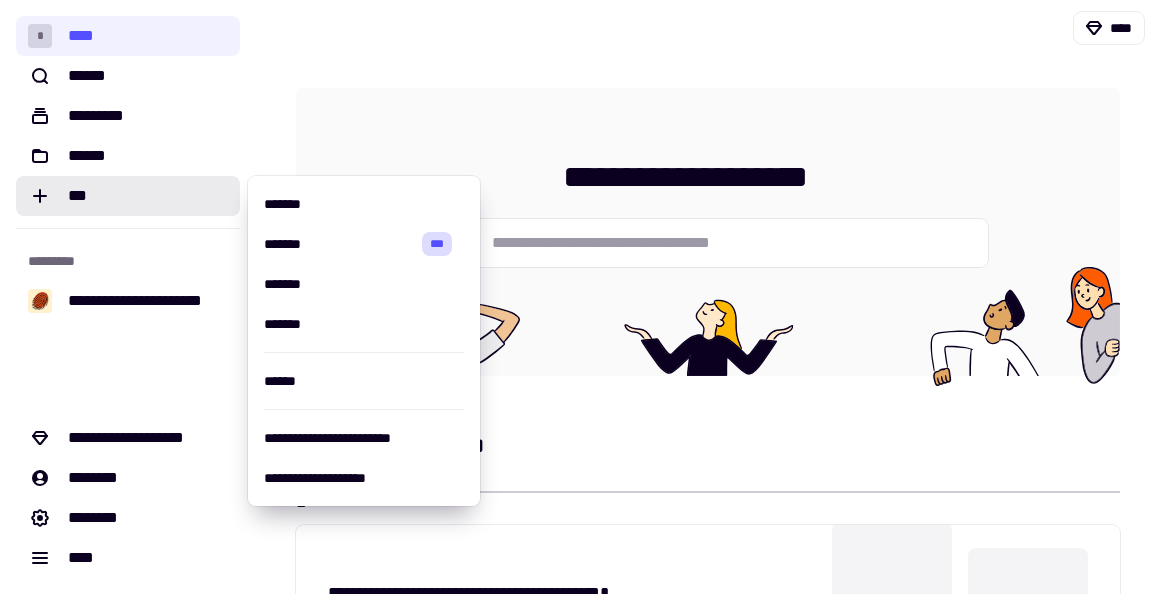 click at bounding box center (512, 28) 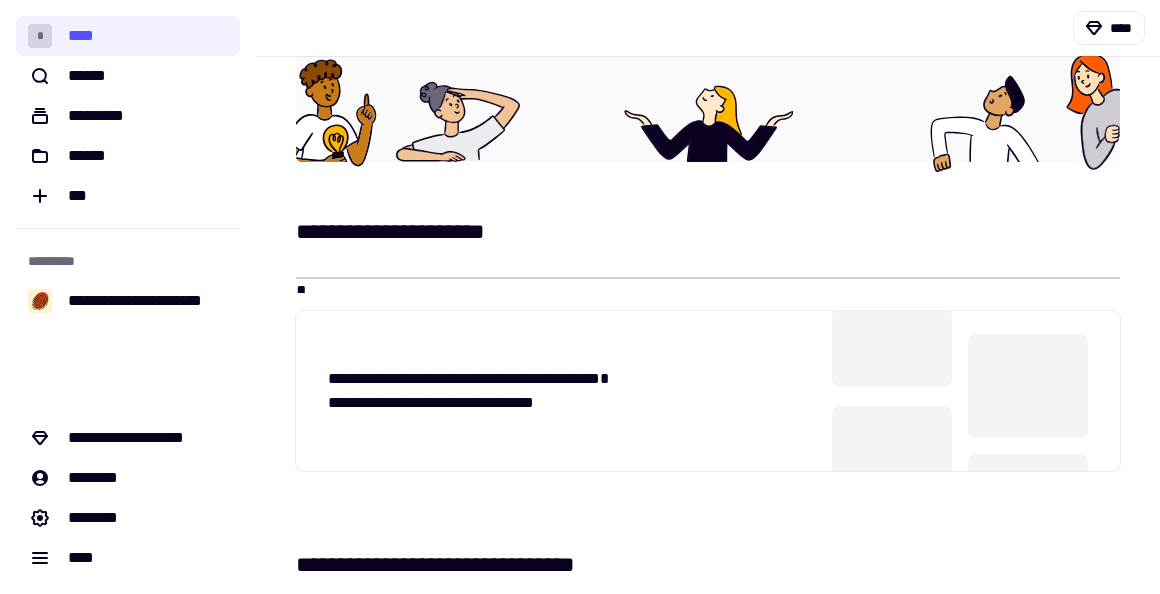 scroll, scrollTop: 251, scrollLeft: 0, axis: vertical 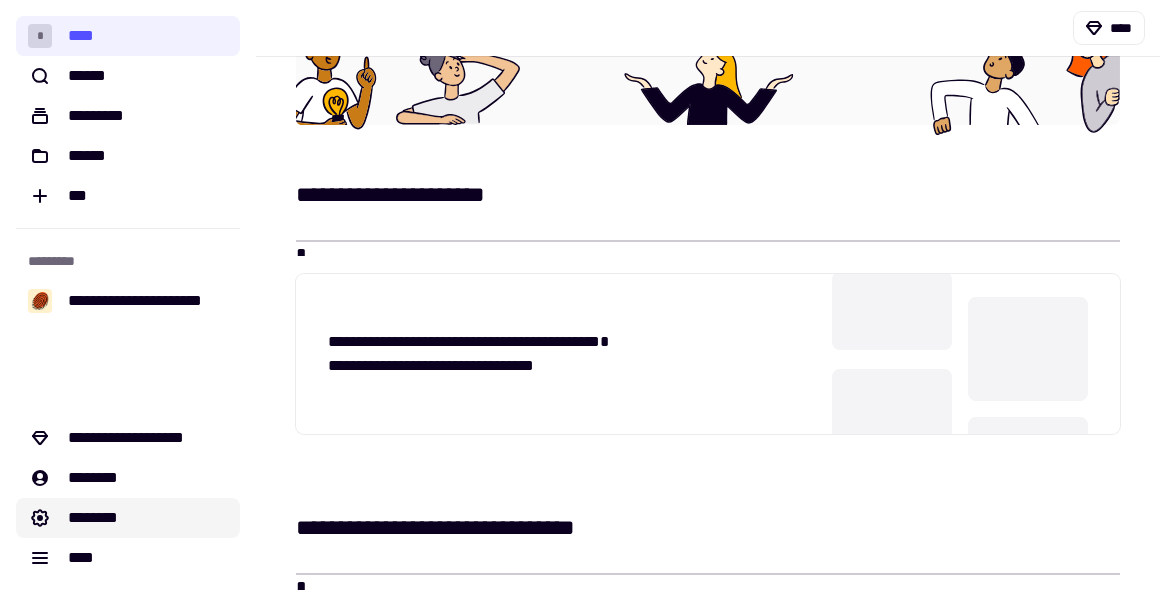 click on "********" 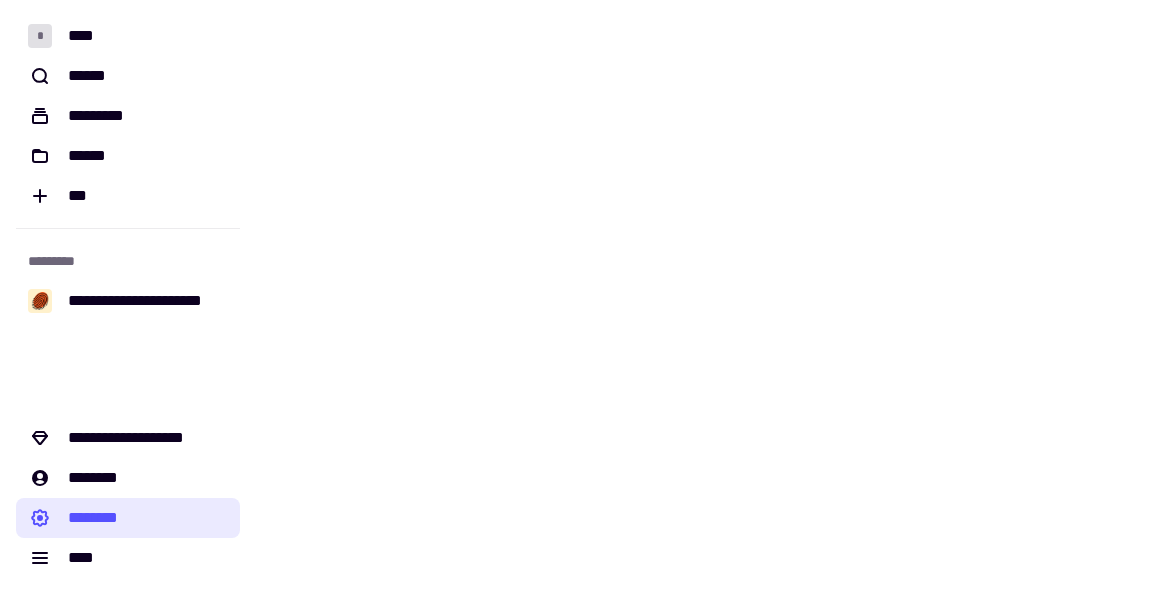 scroll, scrollTop: 0, scrollLeft: 0, axis: both 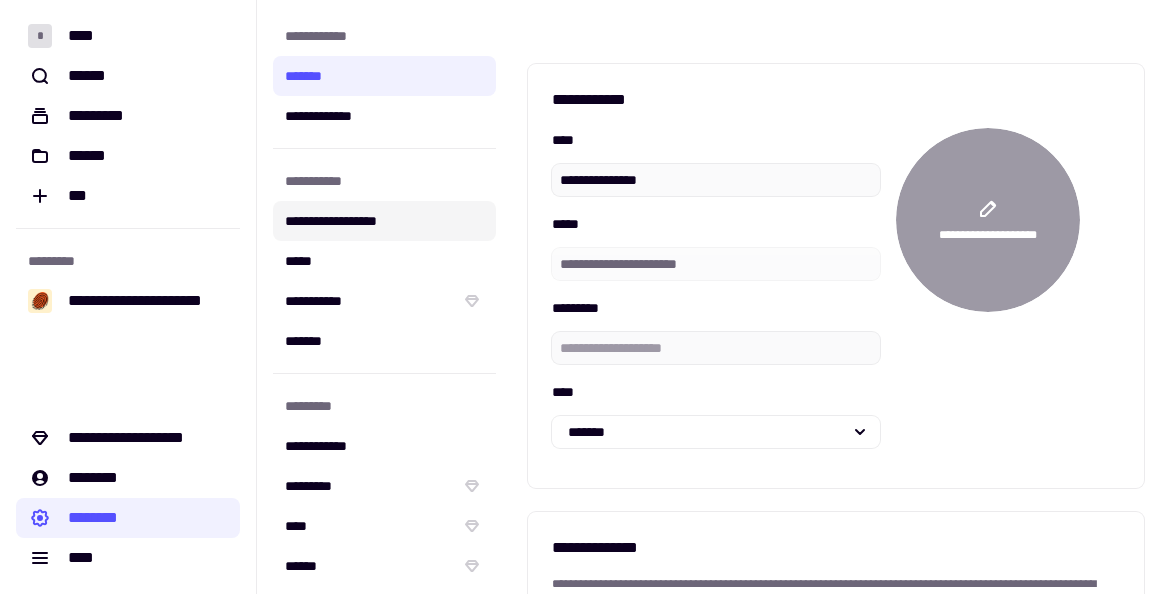 click on "**********" 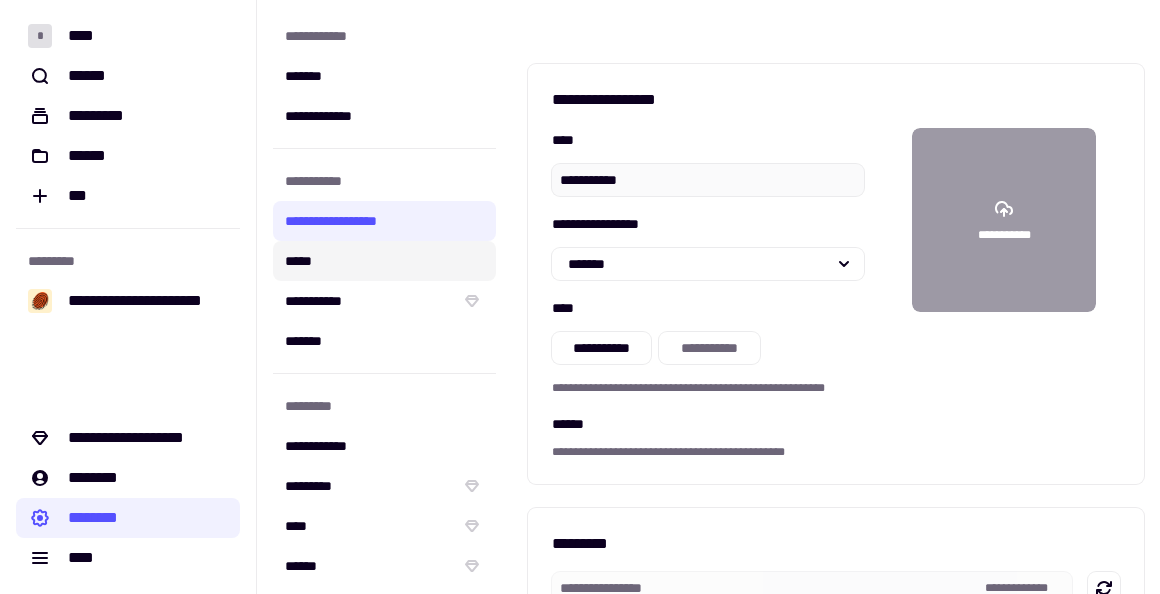 click on "*****" 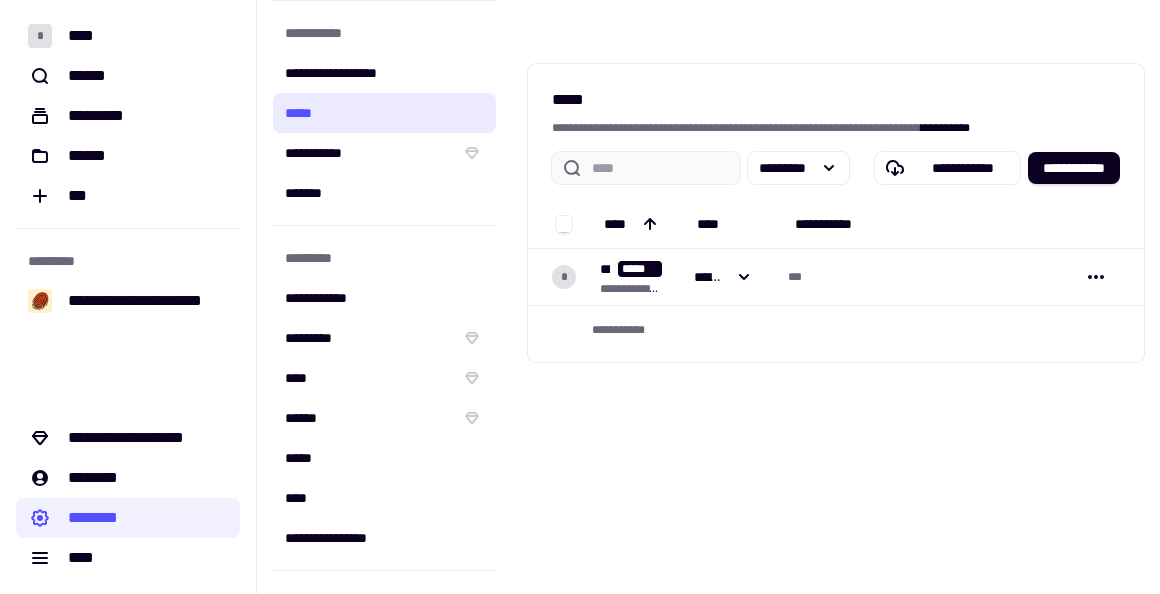 scroll, scrollTop: 154, scrollLeft: 0, axis: vertical 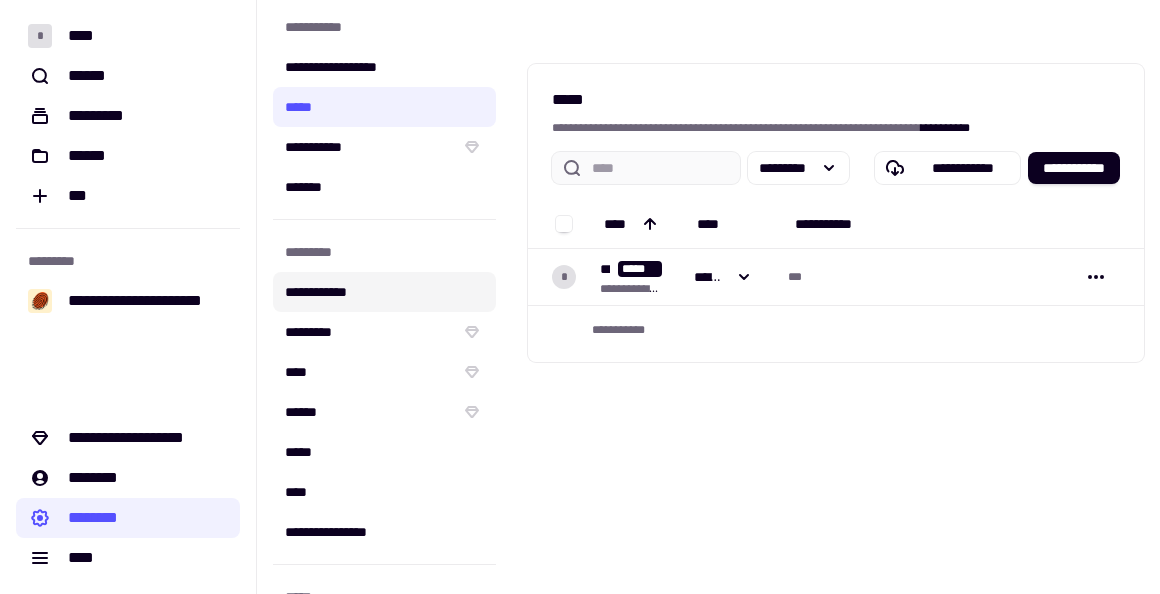 click on "**********" 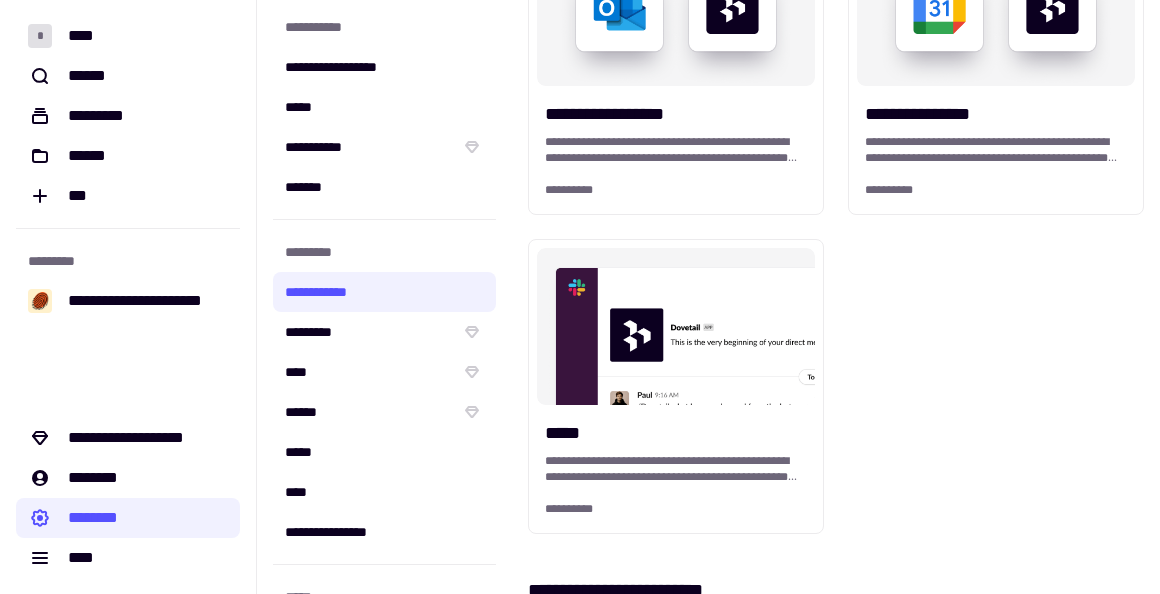 scroll, scrollTop: 187, scrollLeft: 0, axis: vertical 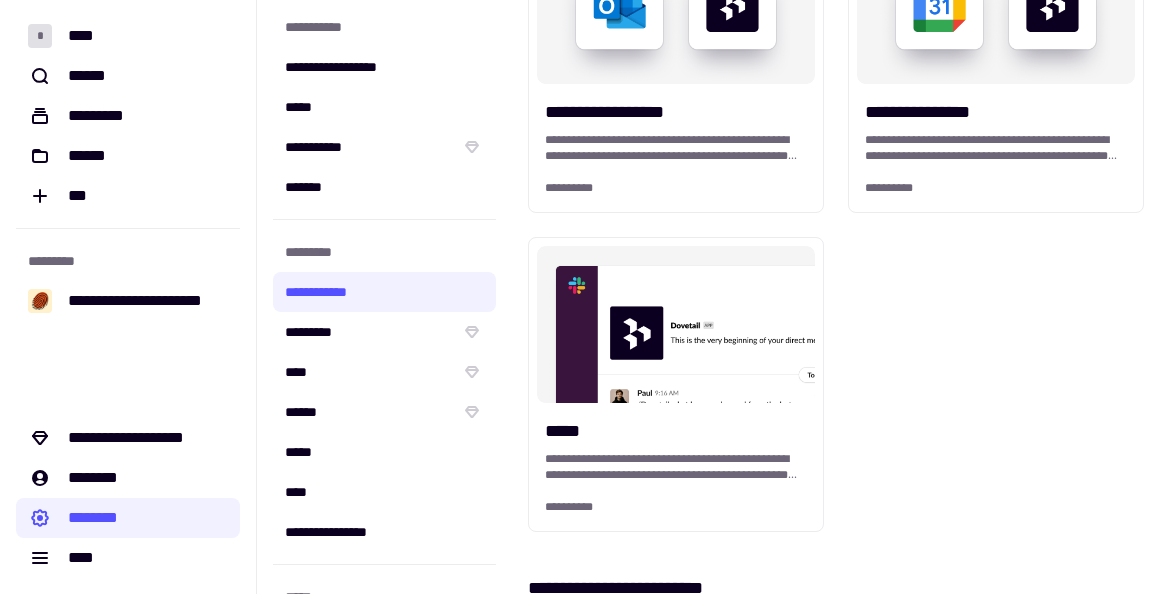 click on "**********" at bounding box center [996, 148] 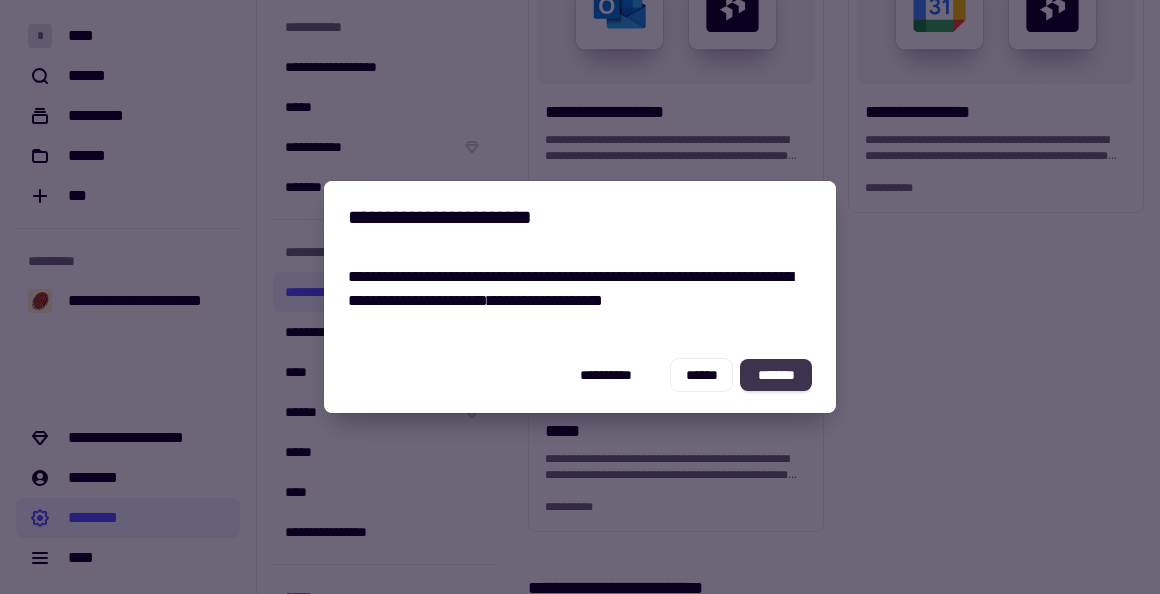 click on "*******" 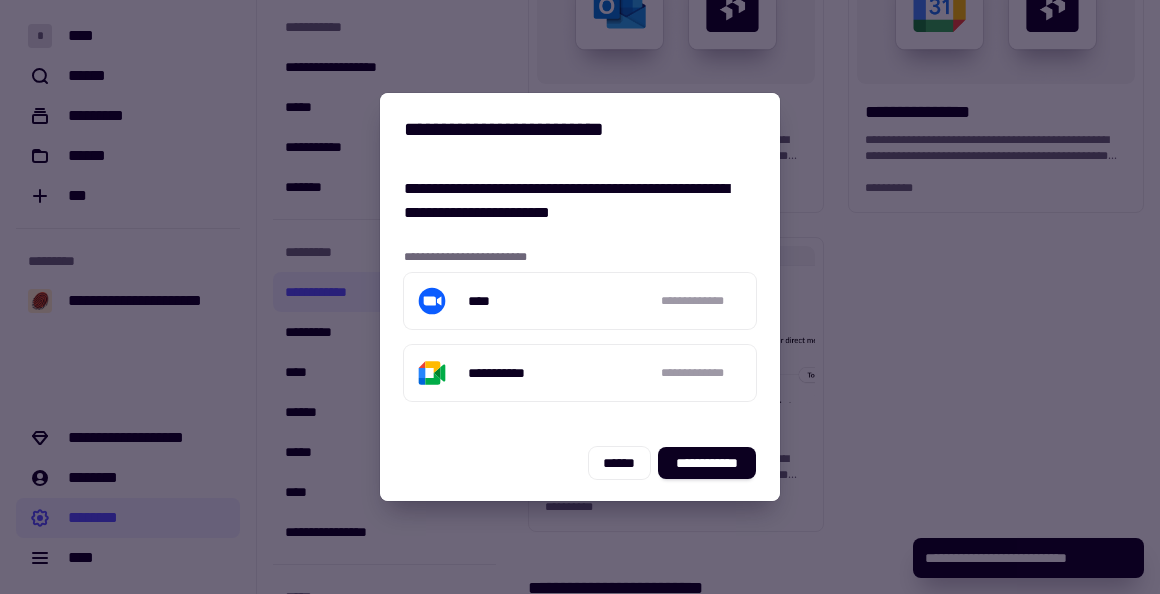 scroll, scrollTop: 390, scrollLeft: 0, axis: vertical 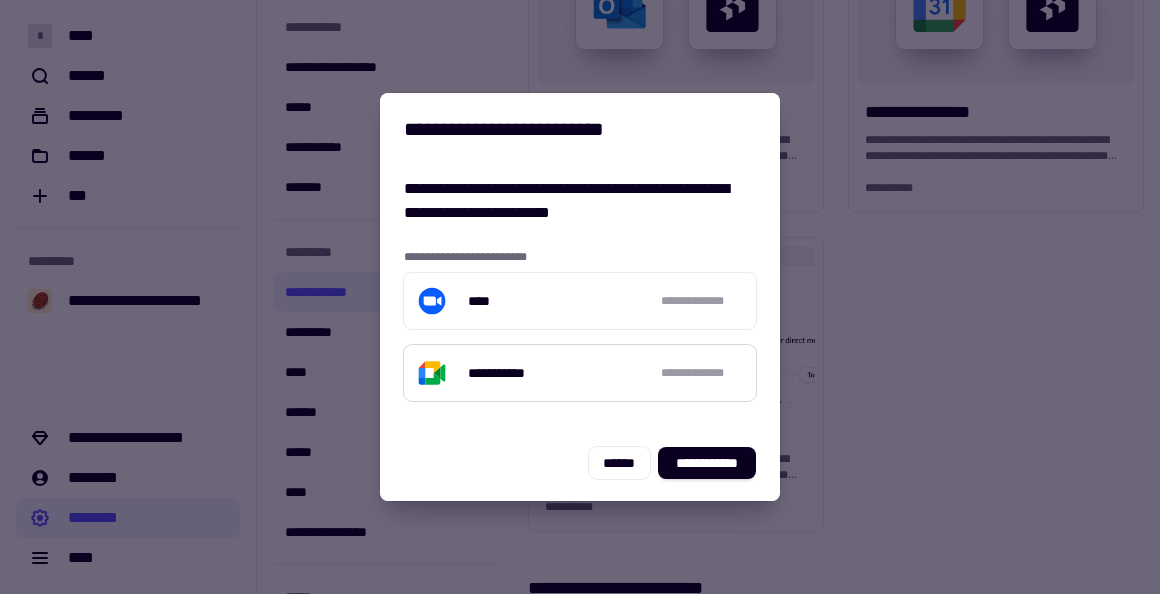 click on "**********" at bounding box center [510, 373] 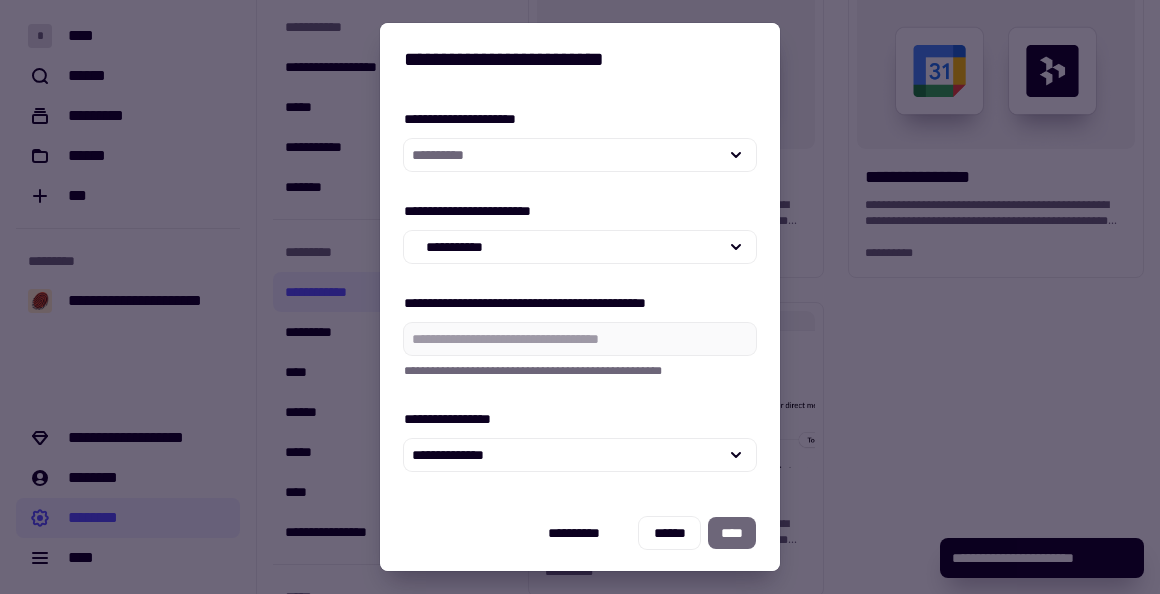 scroll, scrollTop: 455, scrollLeft: 0, axis: vertical 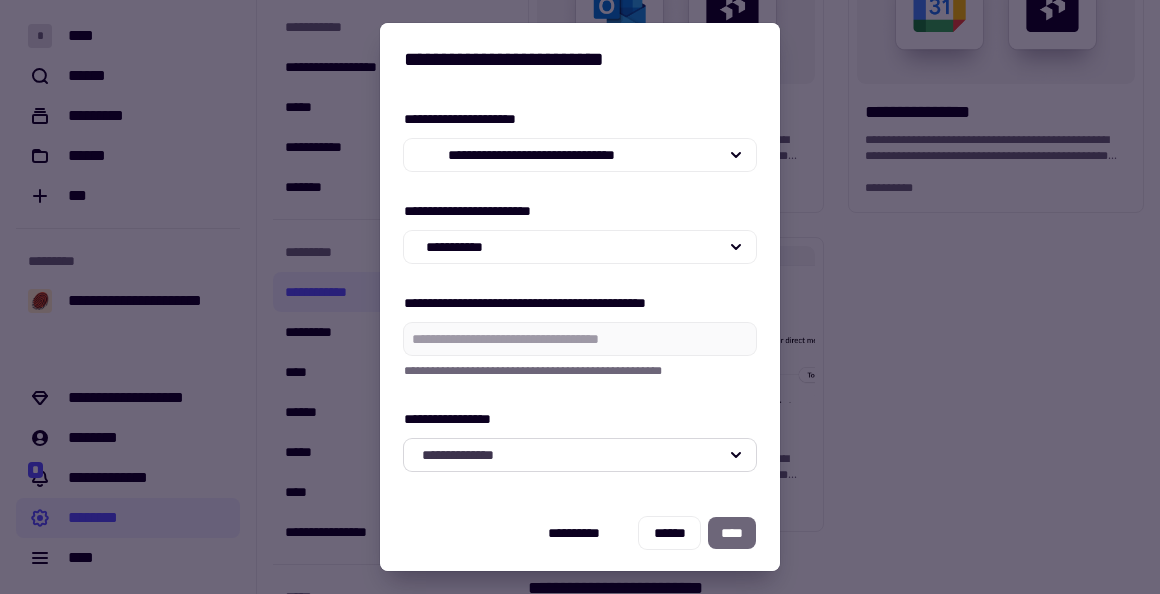 click on "**********" 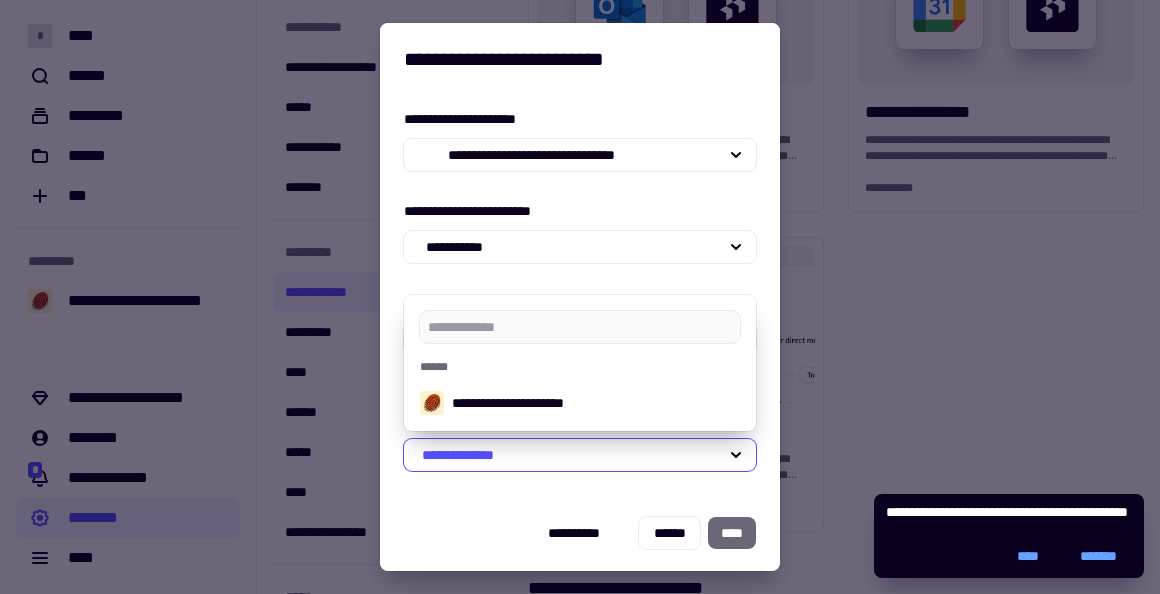 click on "[FIRST] [LAST] [STREET] [CITY], [STATE] [ZIP]" at bounding box center (580, 295) 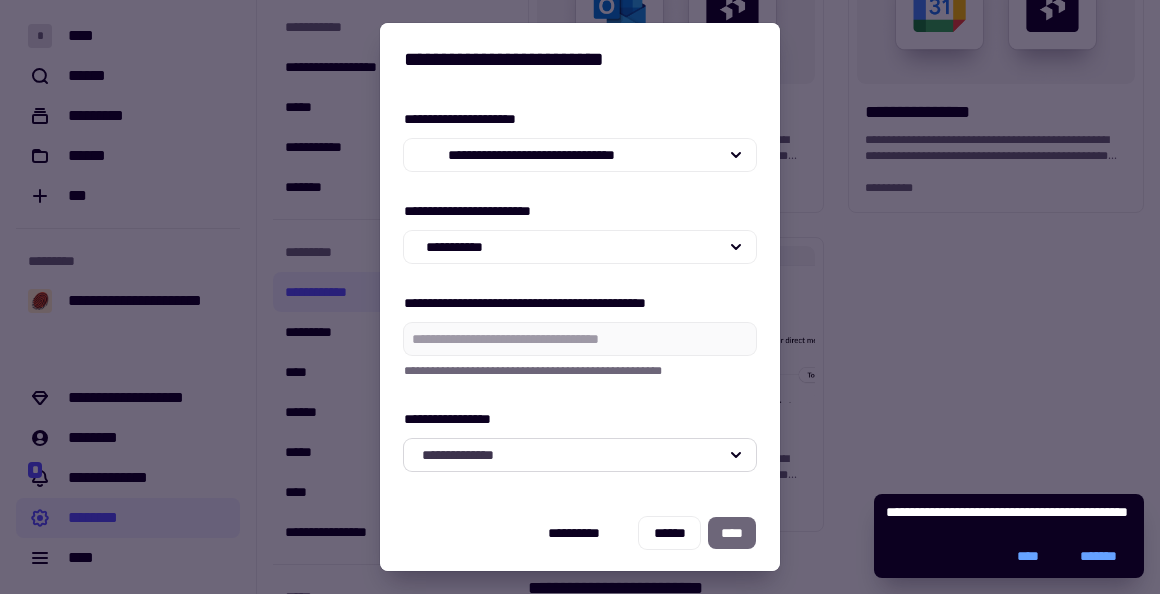 click on "**********" 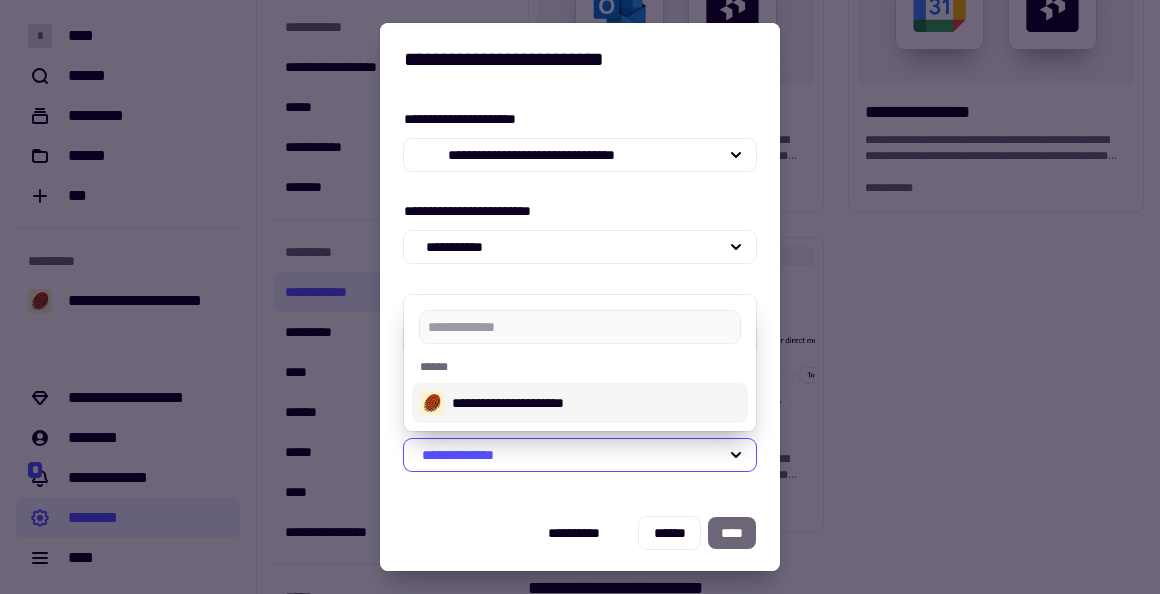 click on "**********" at bounding box center [596, 403] 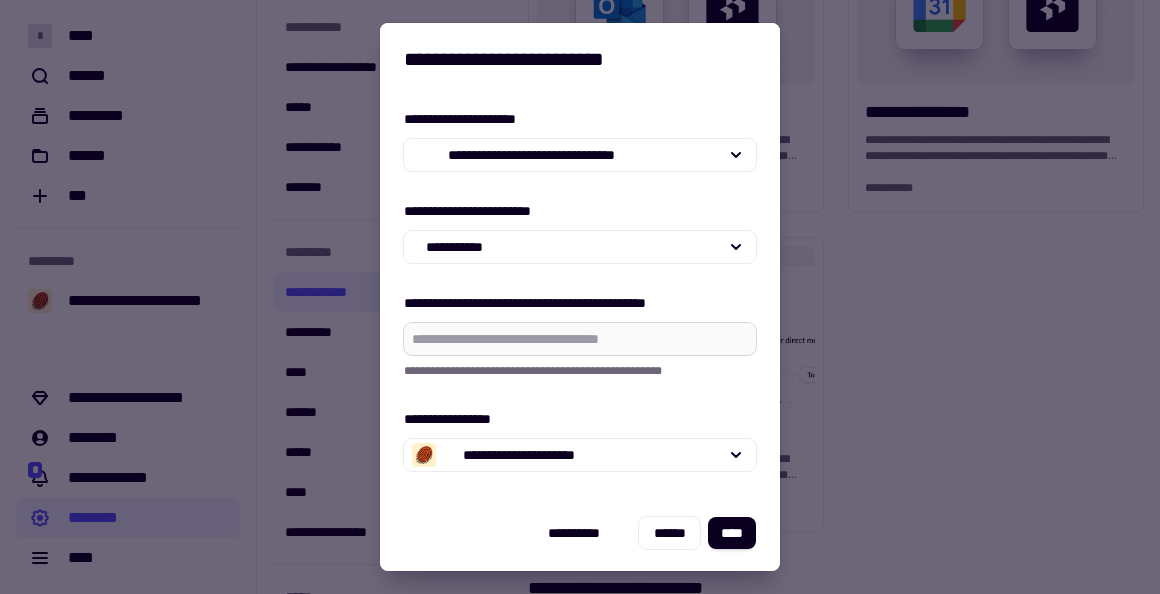 click on "**********" at bounding box center (580, 339) 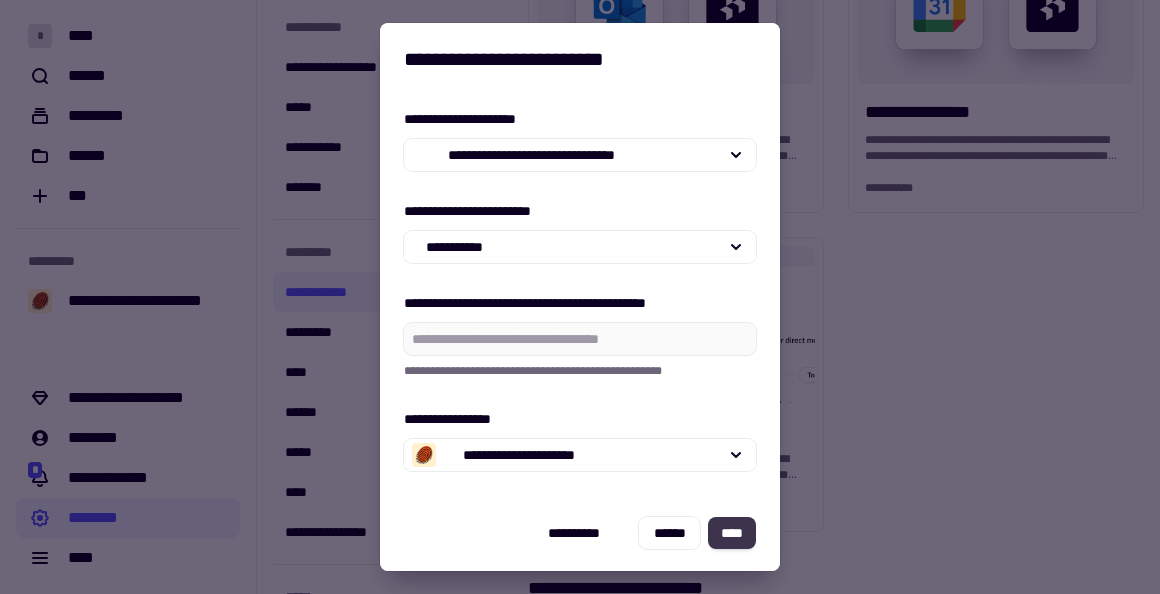 click on "****" 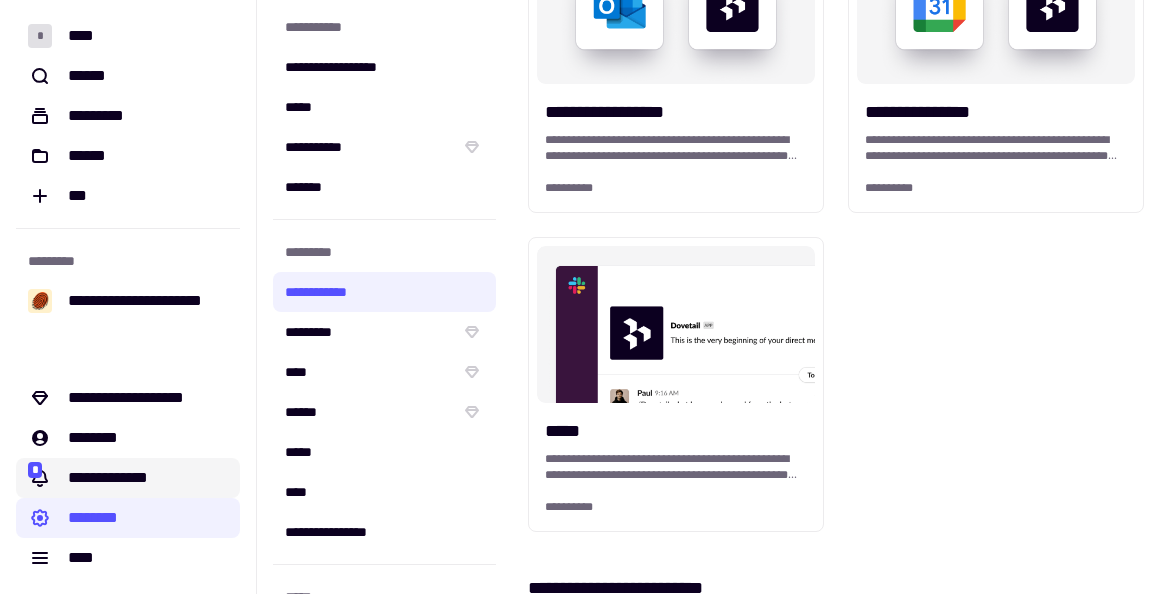 click on "**********" 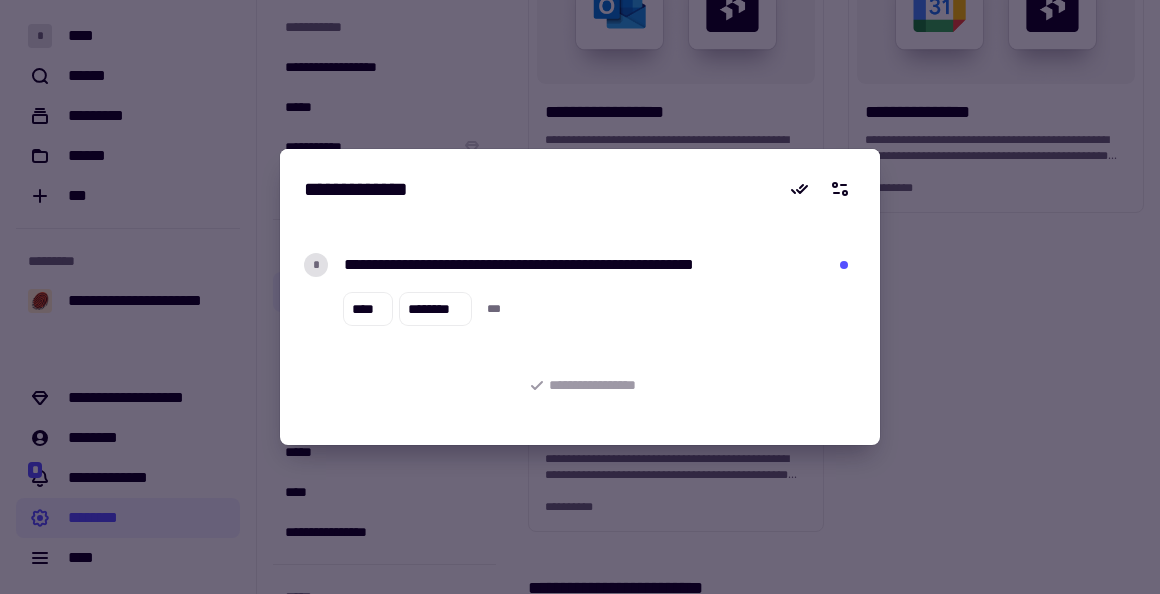 click at bounding box center (580, 297) 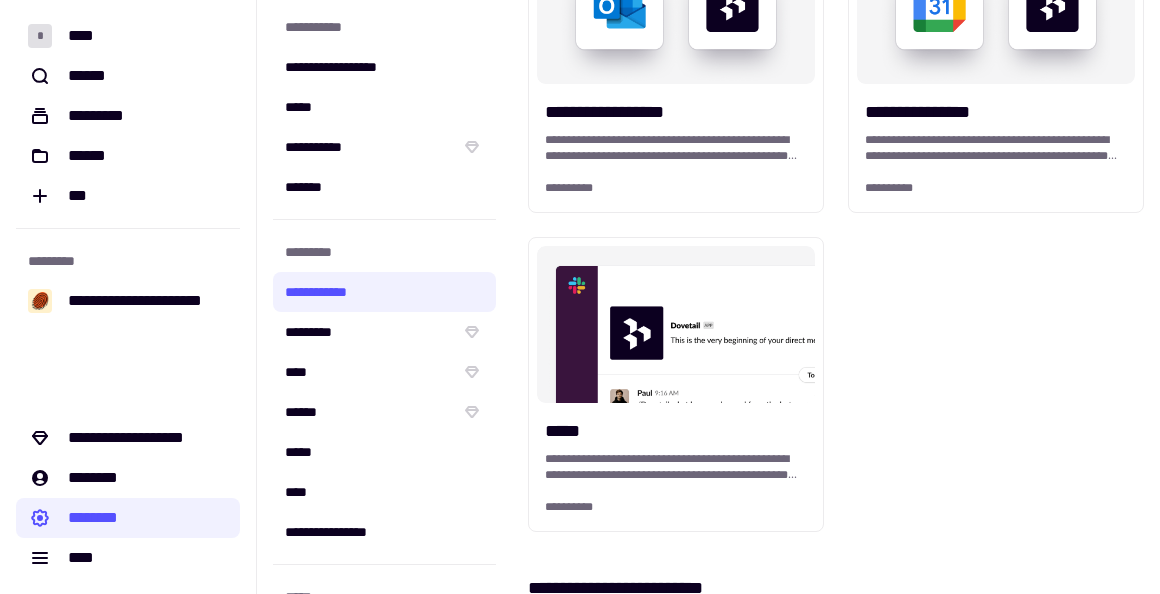 scroll, scrollTop: 0, scrollLeft: 0, axis: both 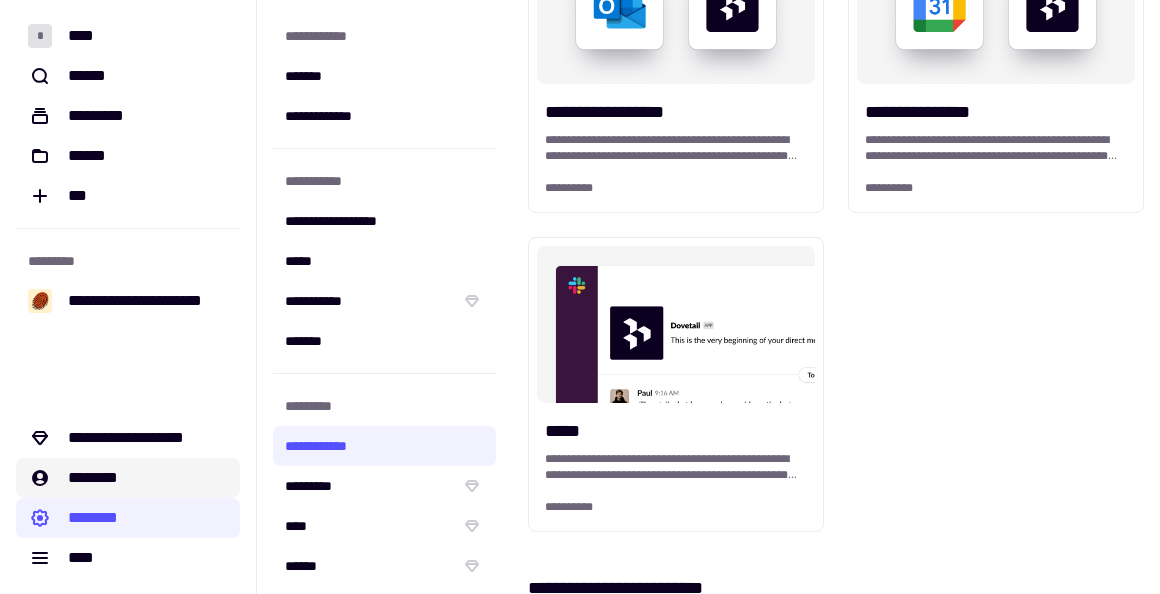 click on "********" 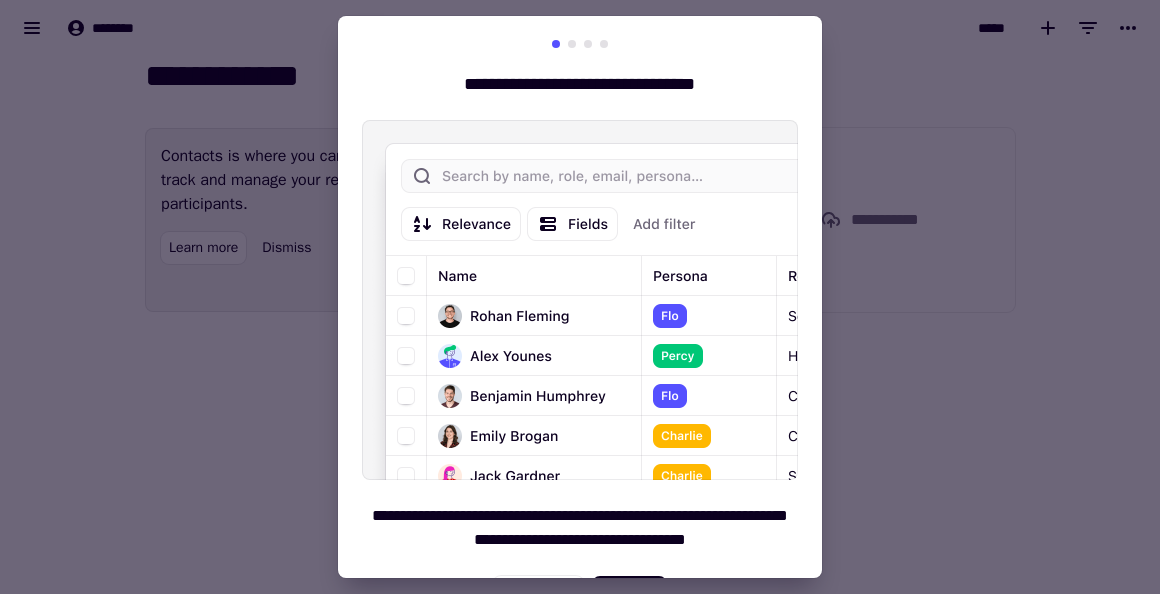 click at bounding box center [580, 297] 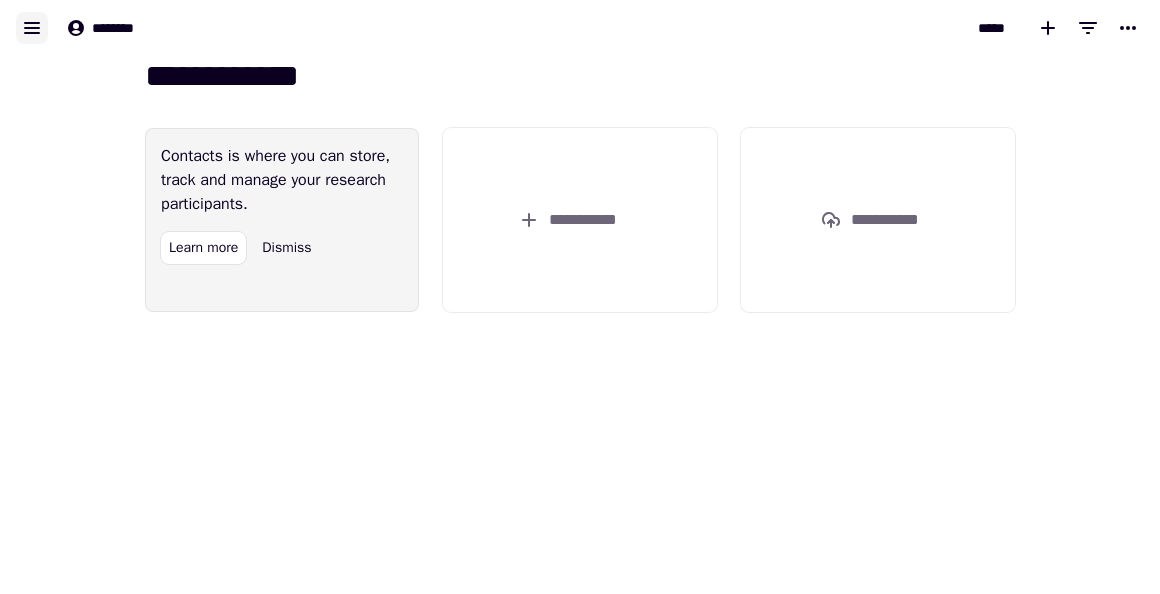 click 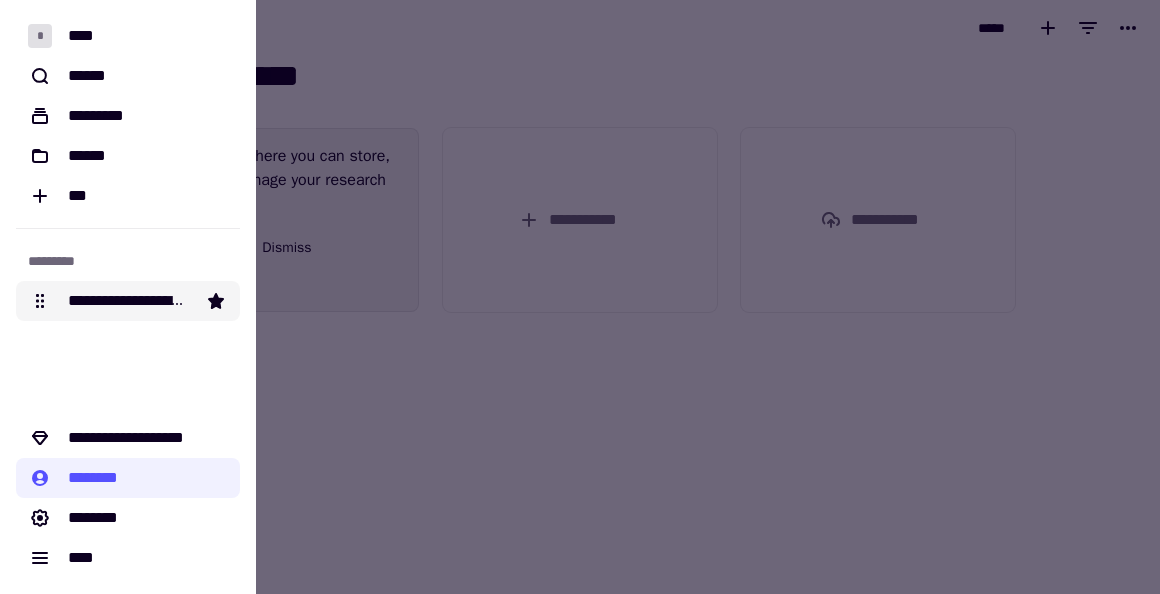 click on "**********" 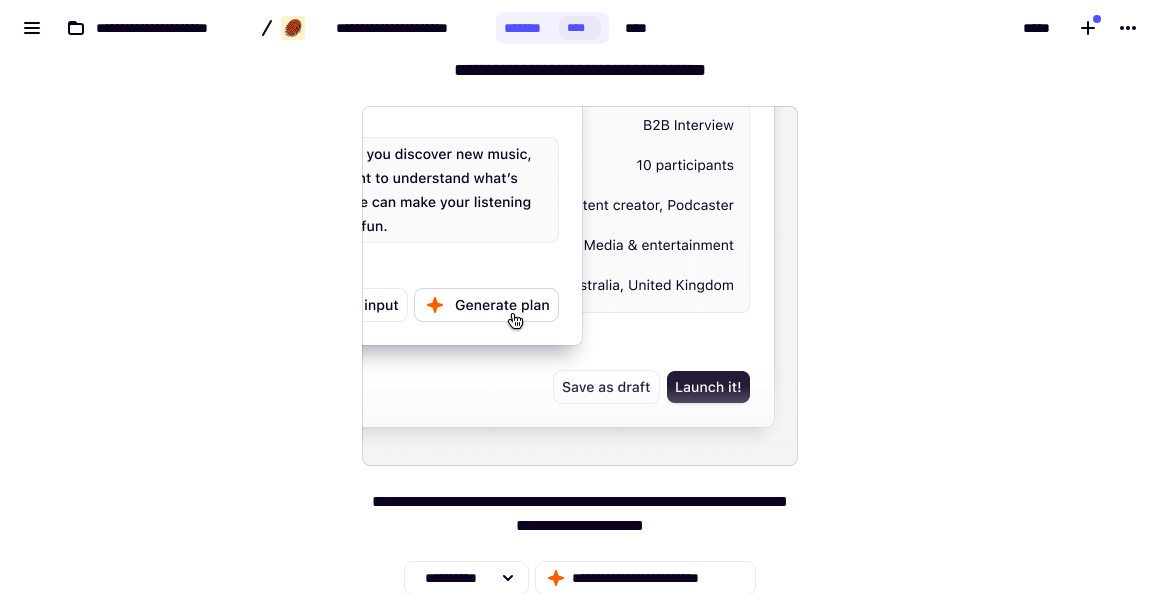 scroll, scrollTop: 0, scrollLeft: 0, axis: both 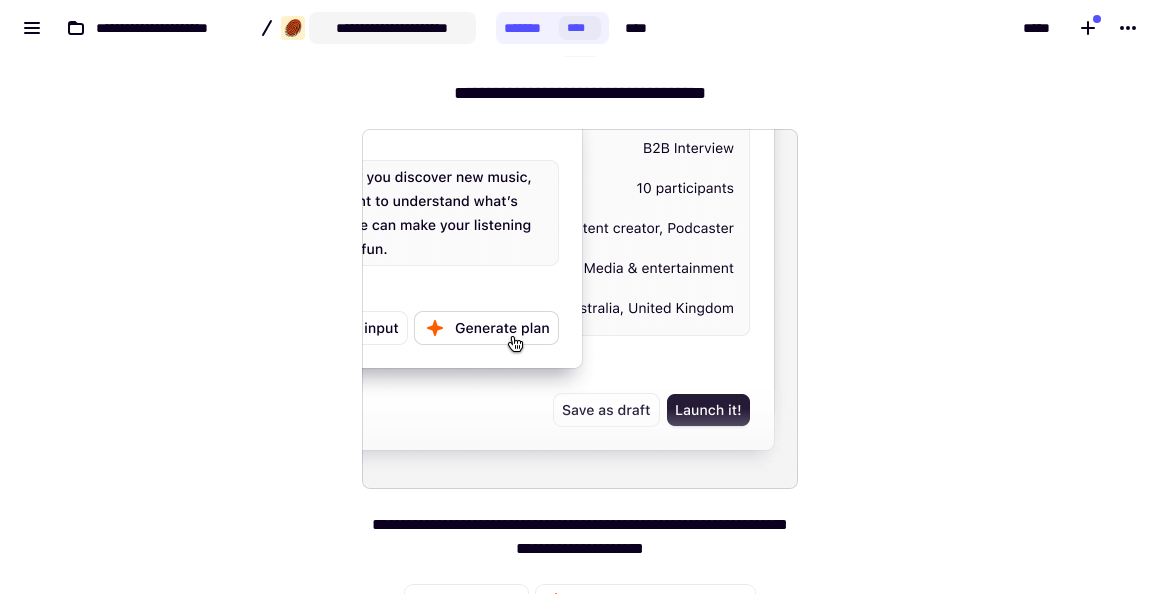 click on "**********" 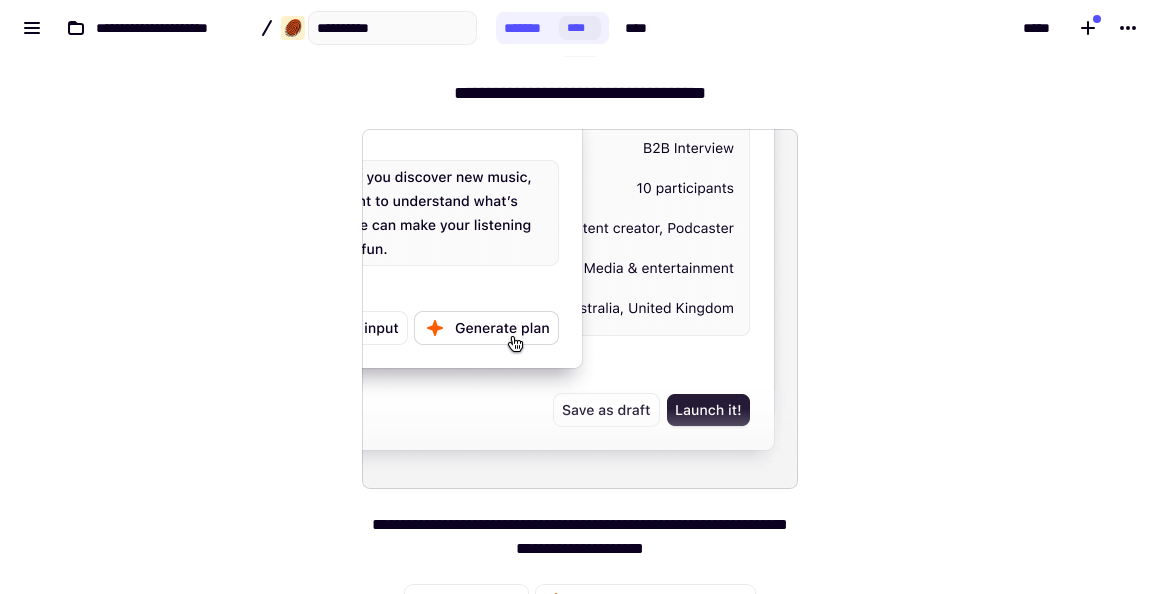 type on "**********" 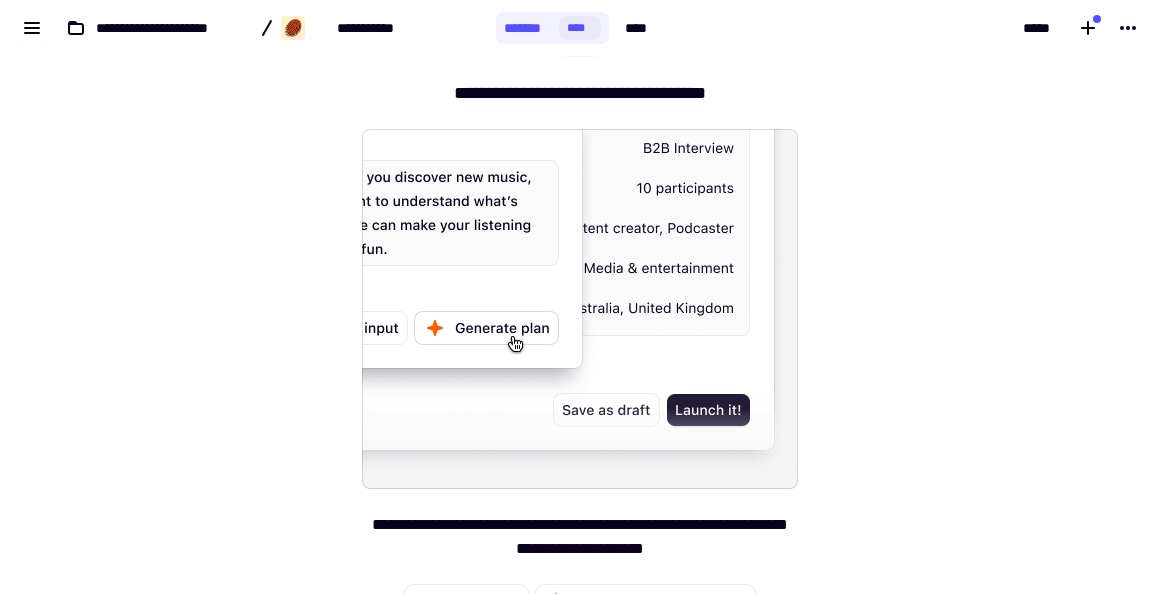 click on "**********" at bounding box center [580, 325] 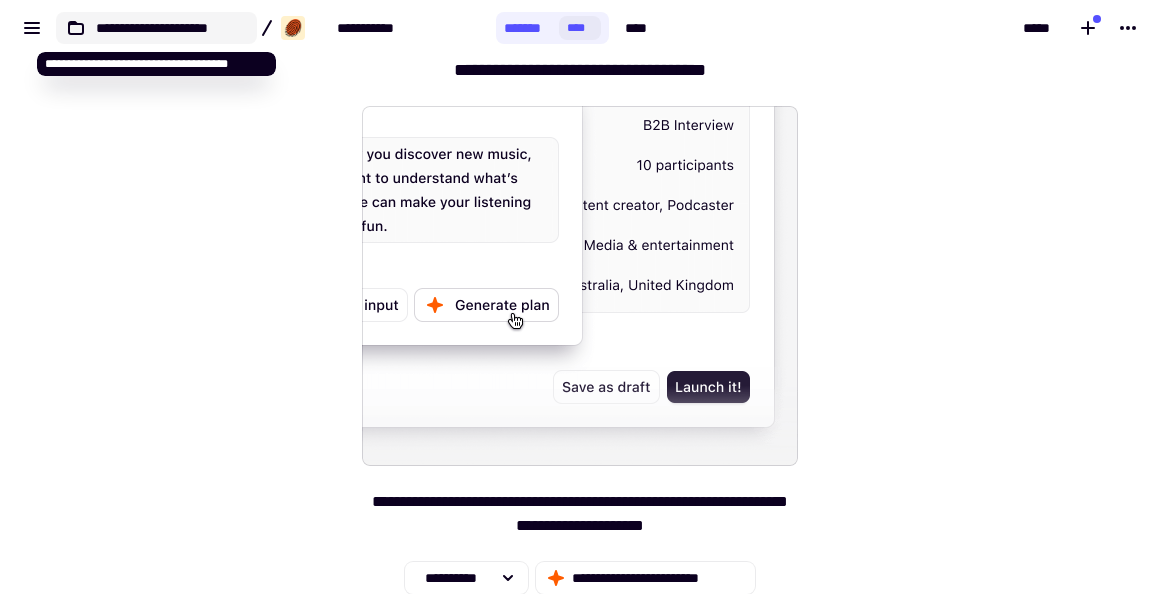 click on "**********" 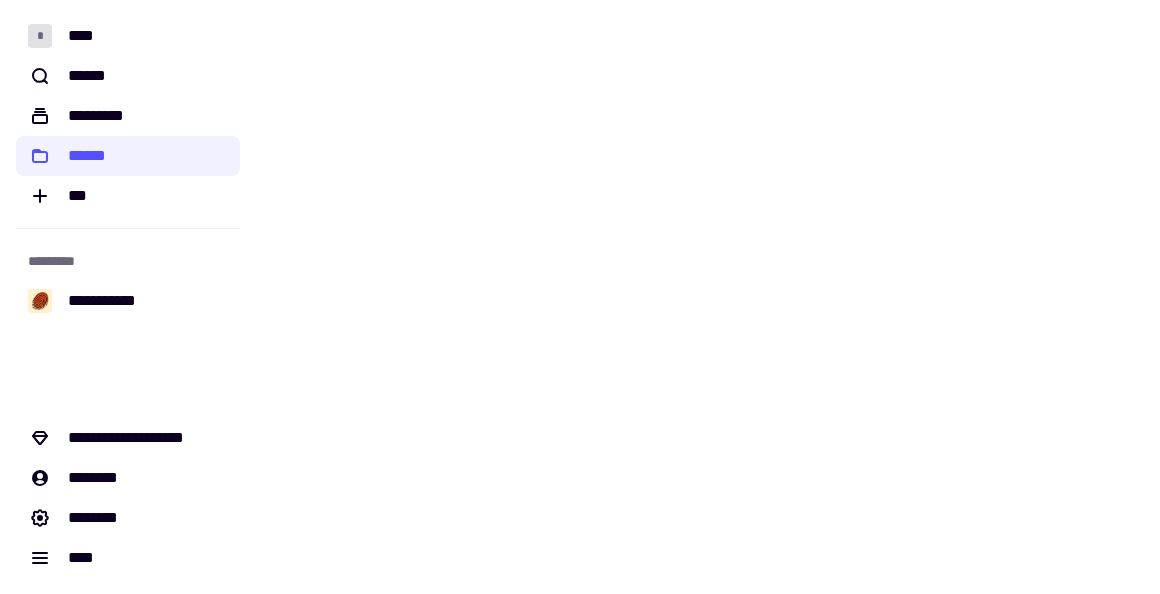 scroll, scrollTop: 0, scrollLeft: 0, axis: both 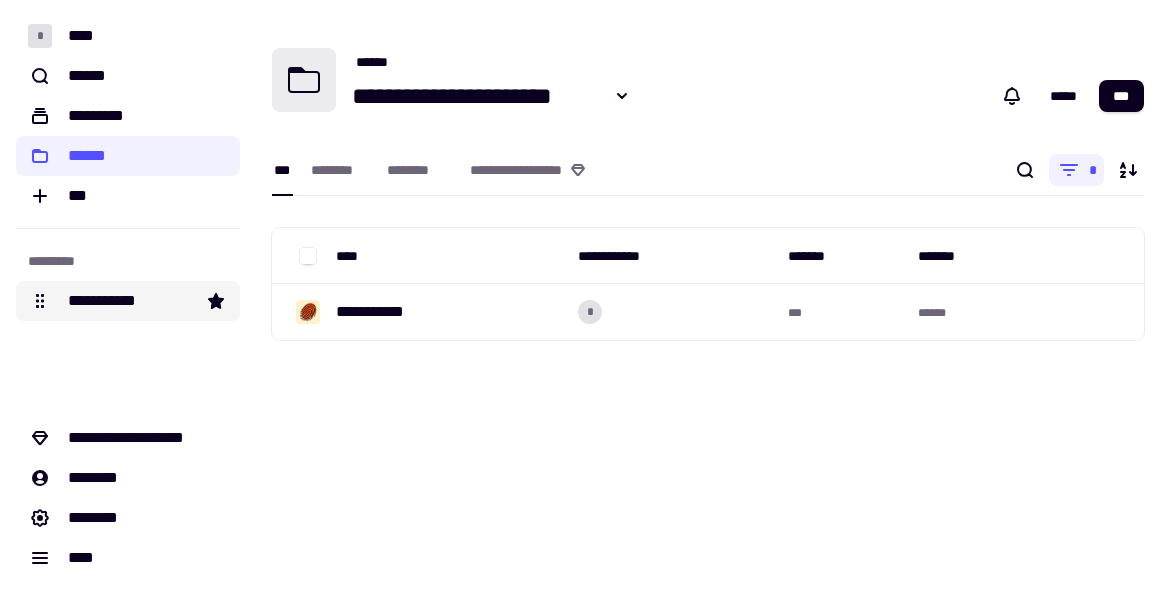 click on "**********" 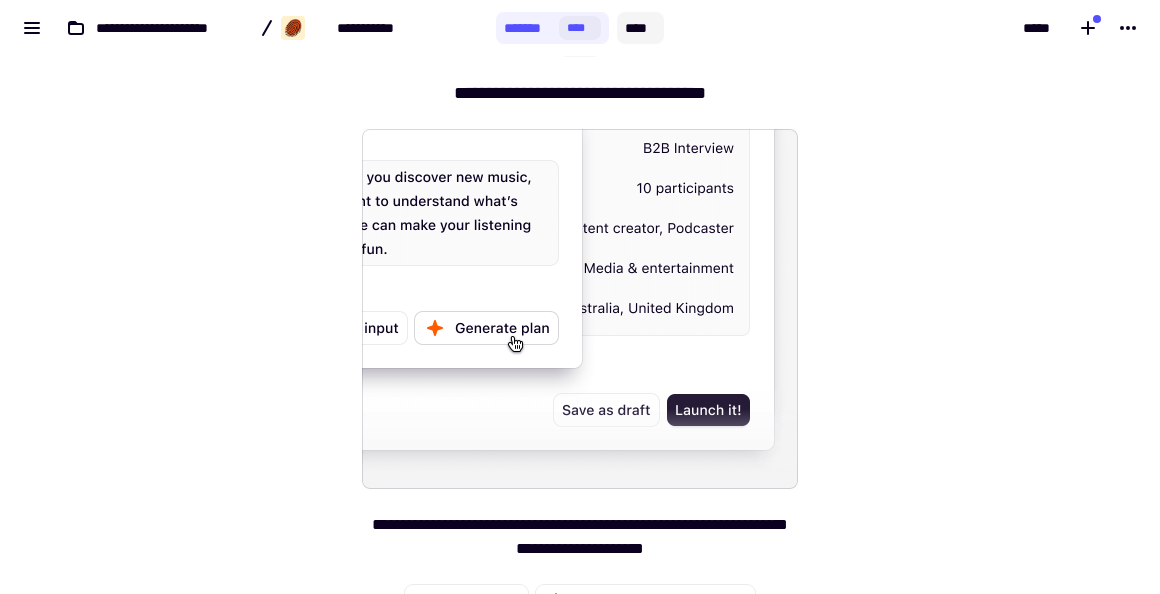 click on "****" 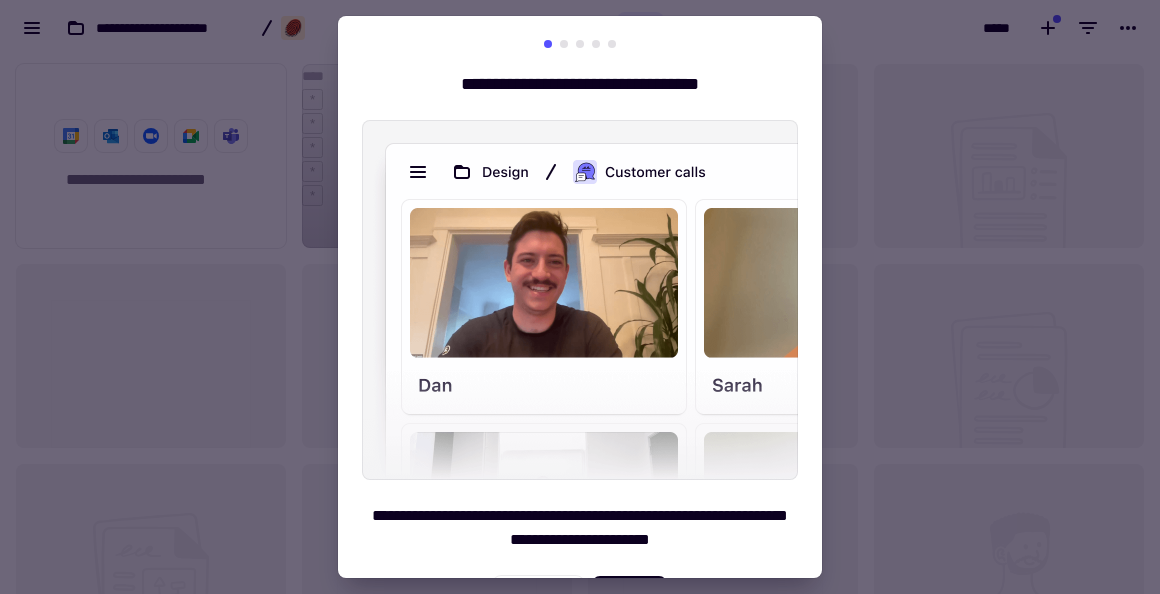 scroll, scrollTop: 1, scrollLeft: 1, axis: both 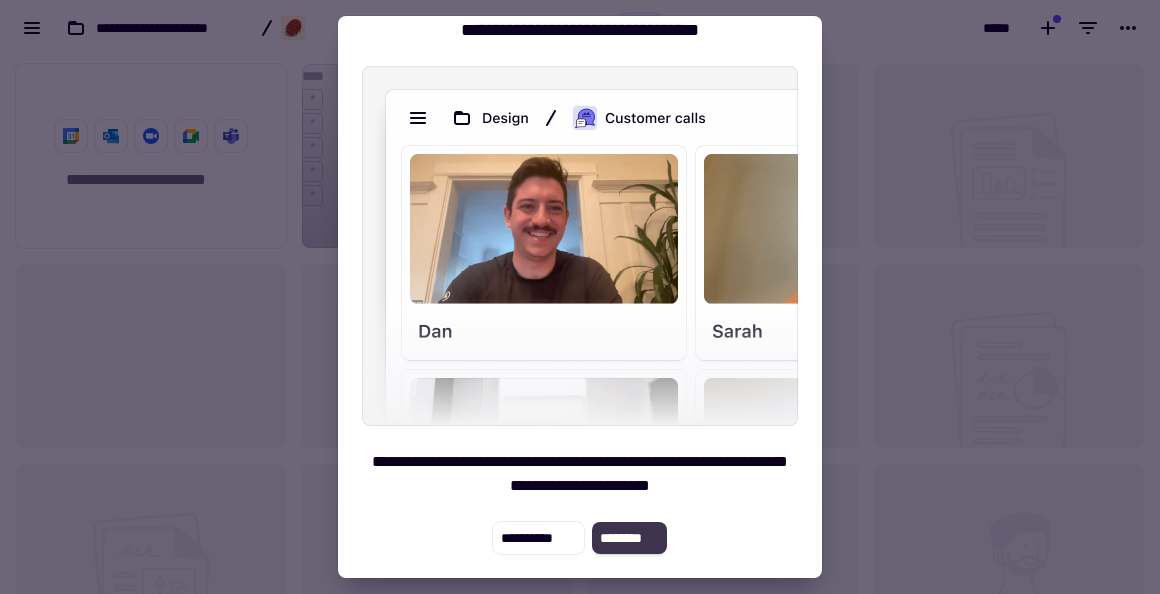 click on "********" 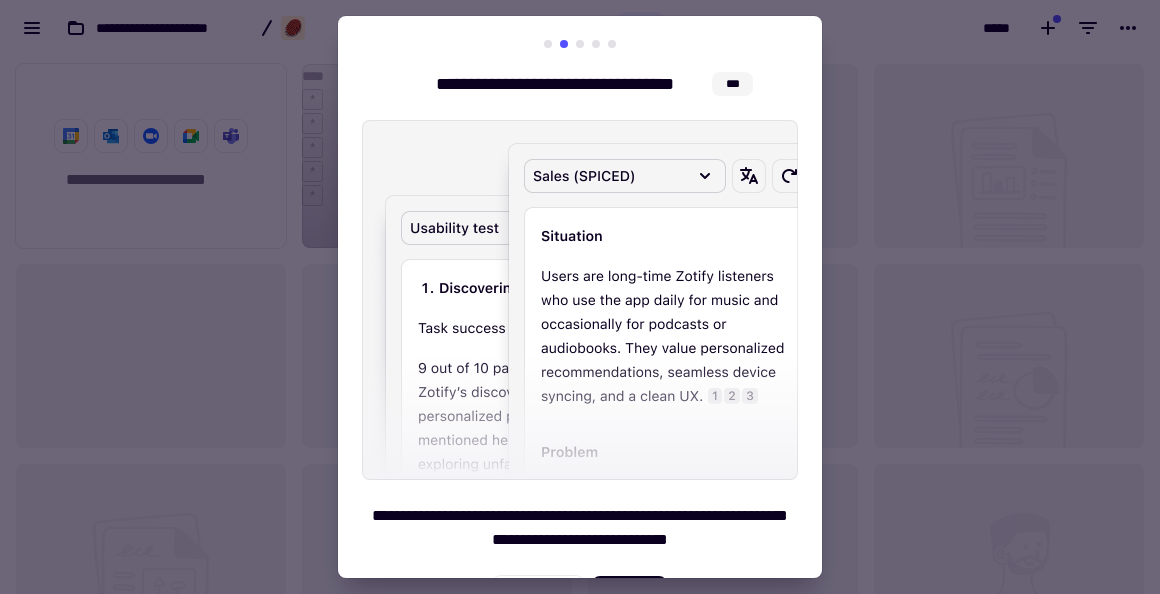 scroll, scrollTop: 54, scrollLeft: 0, axis: vertical 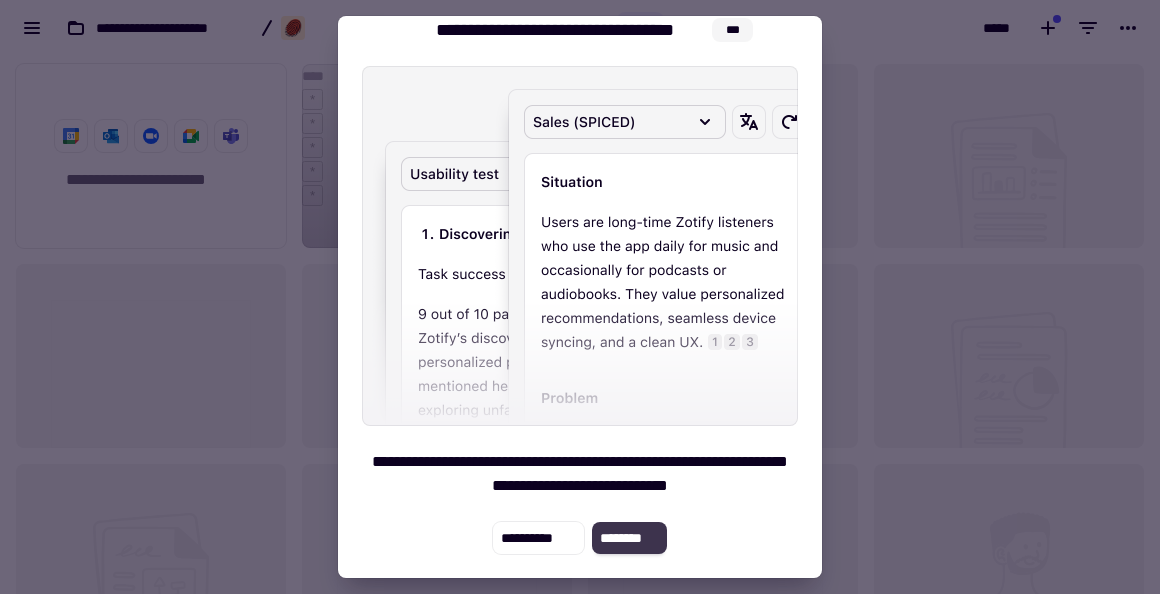click on "********" 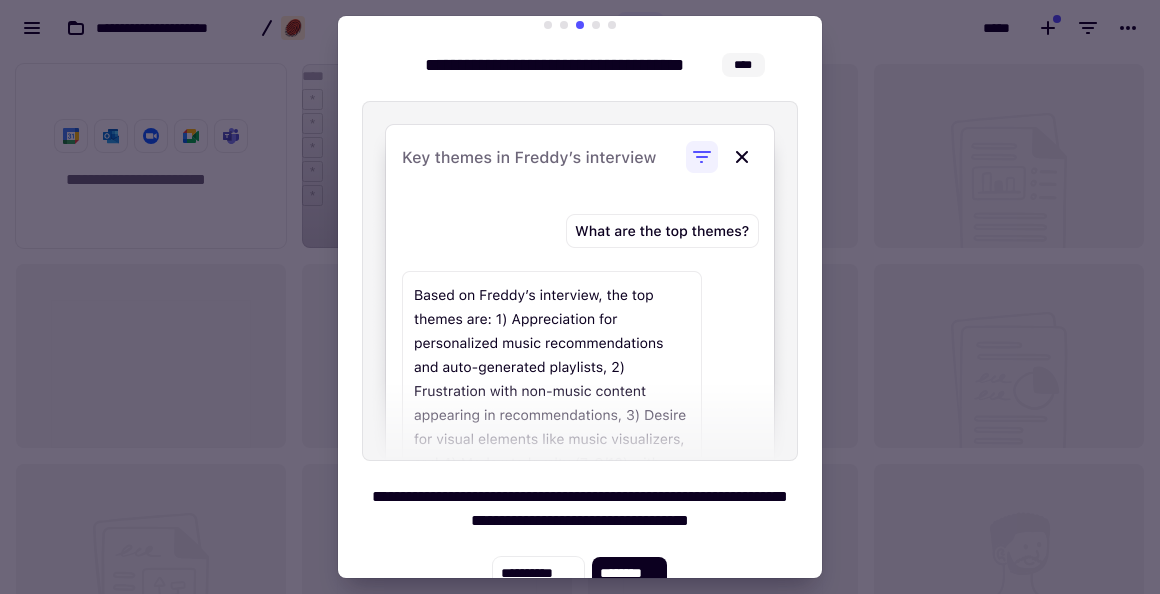scroll, scrollTop: 54, scrollLeft: 0, axis: vertical 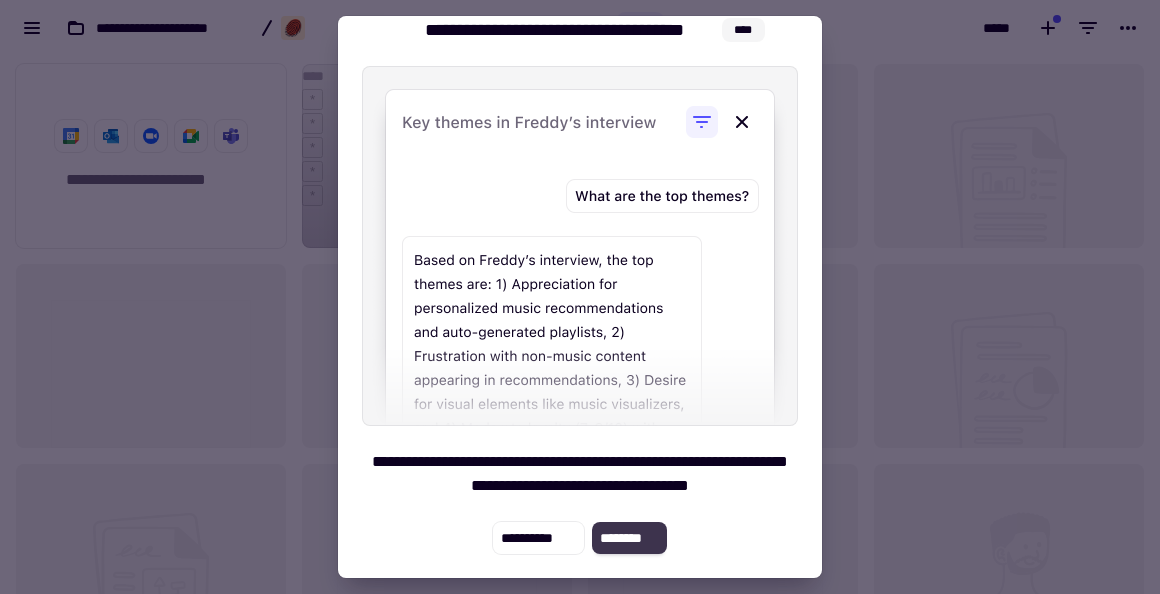 click on "********" 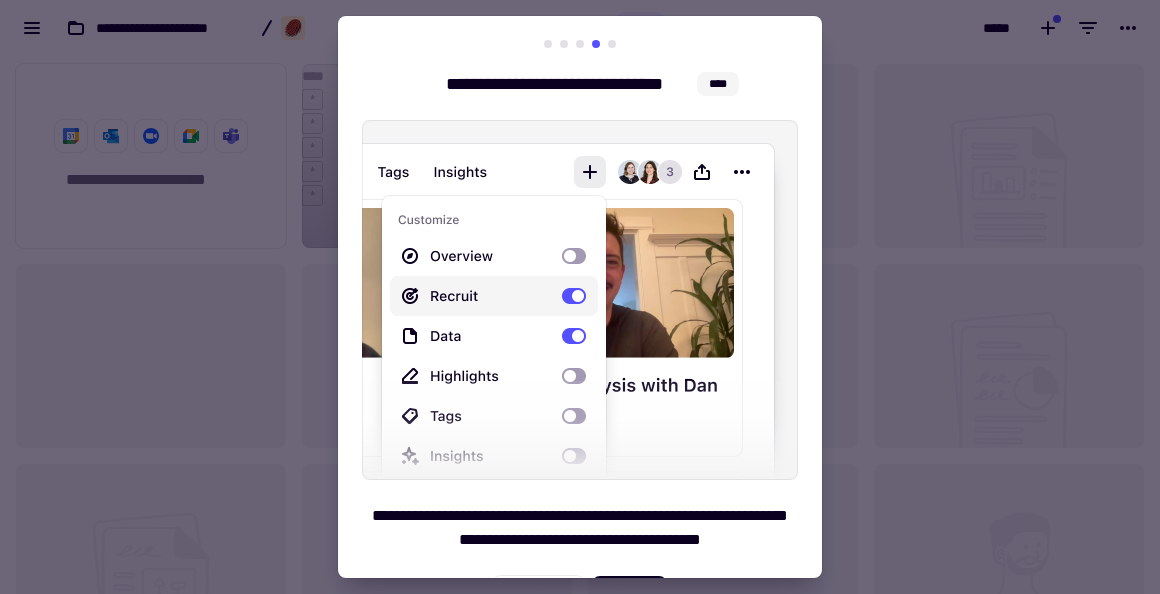 scroll, scrollTop: 54, scrollLeft: 0, axis: vertical 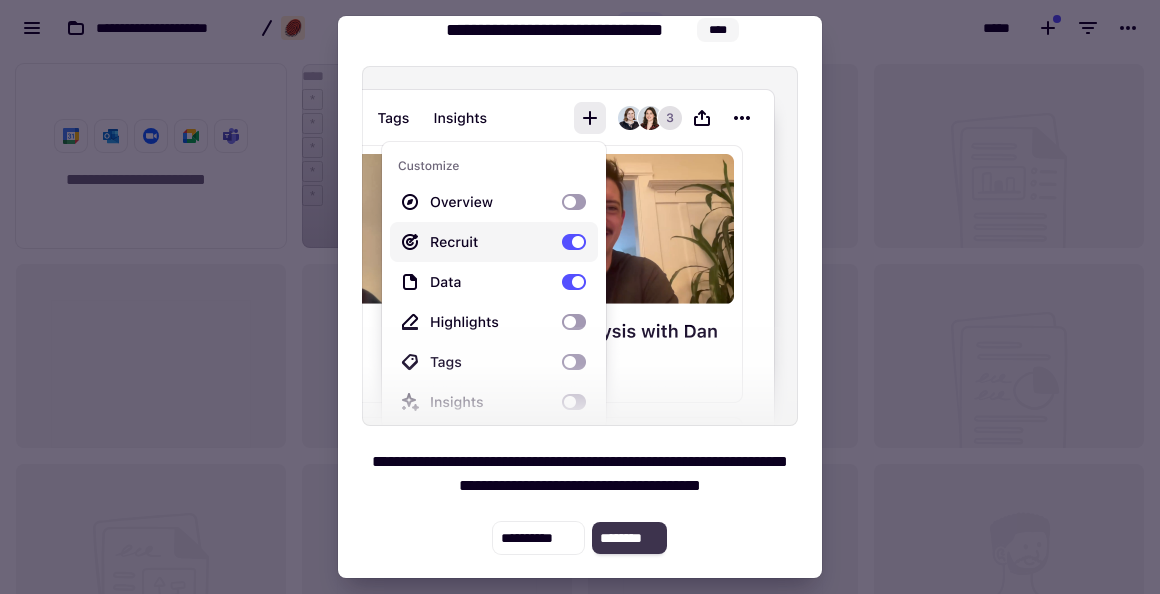 click on "********" 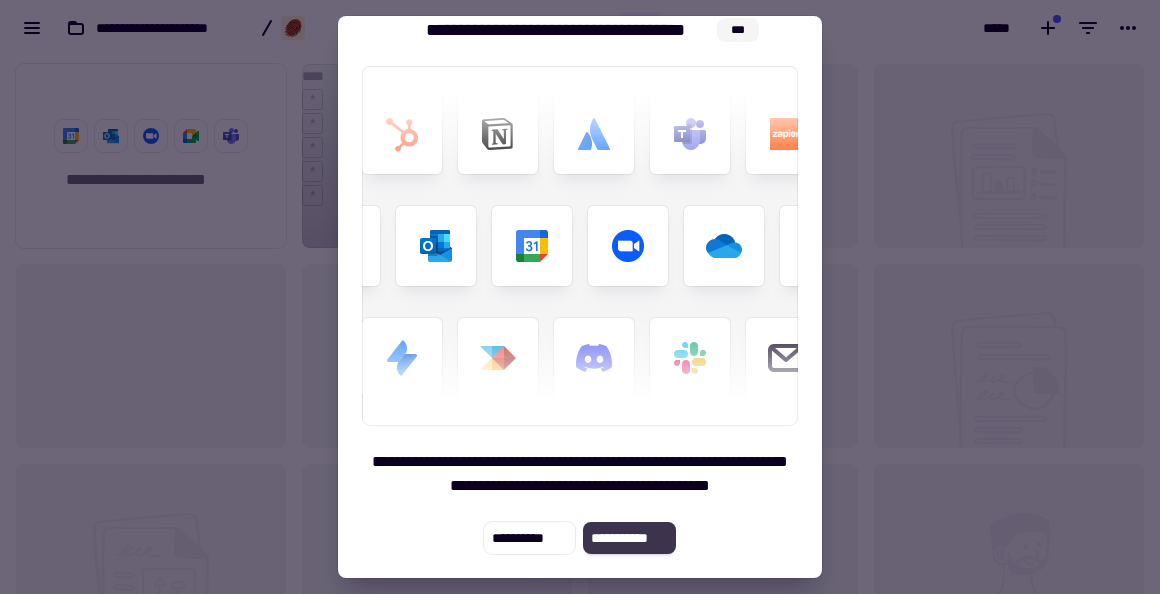 click on "**********" 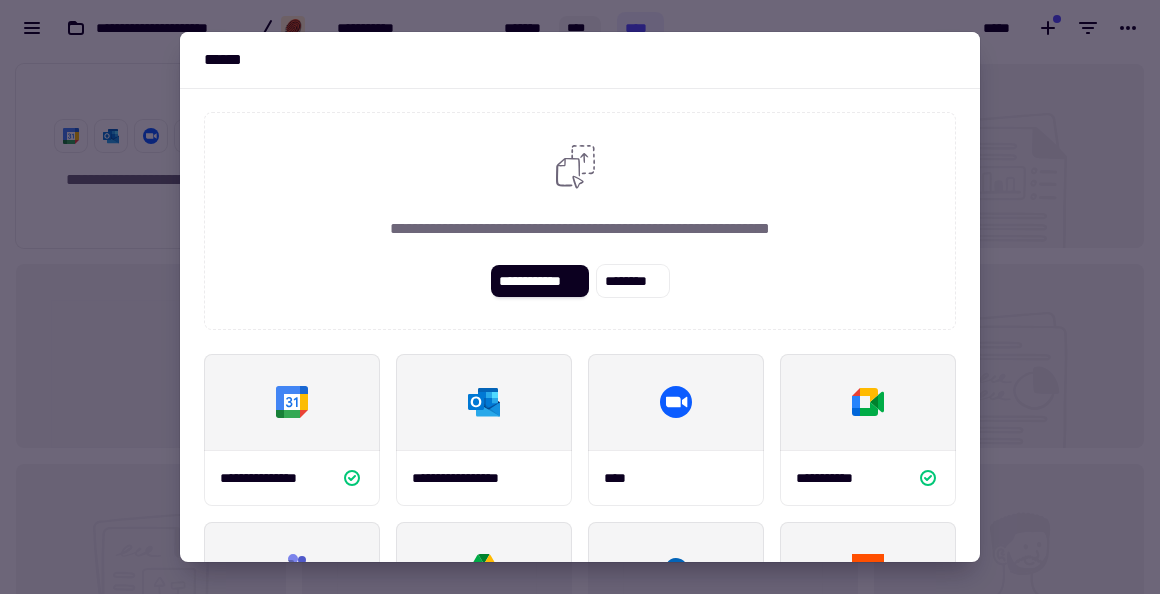 drag, startPoint x: 260, startPoint y: 419, endPoint x: 339, endPoint y: 281, distance: 159.01257 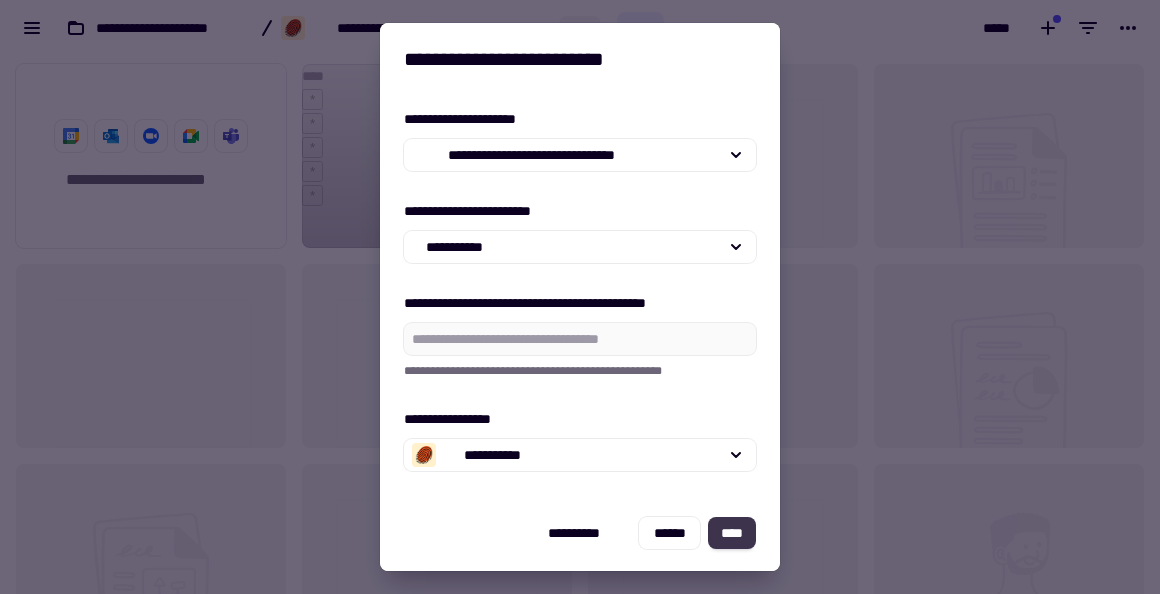 click on "****" 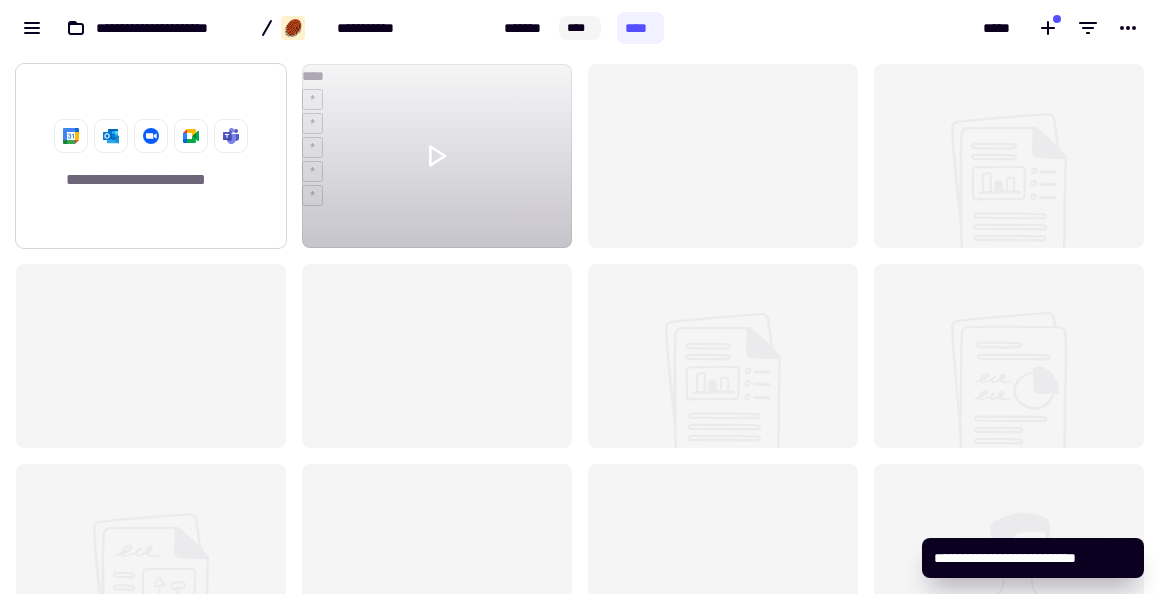 click on "**********" 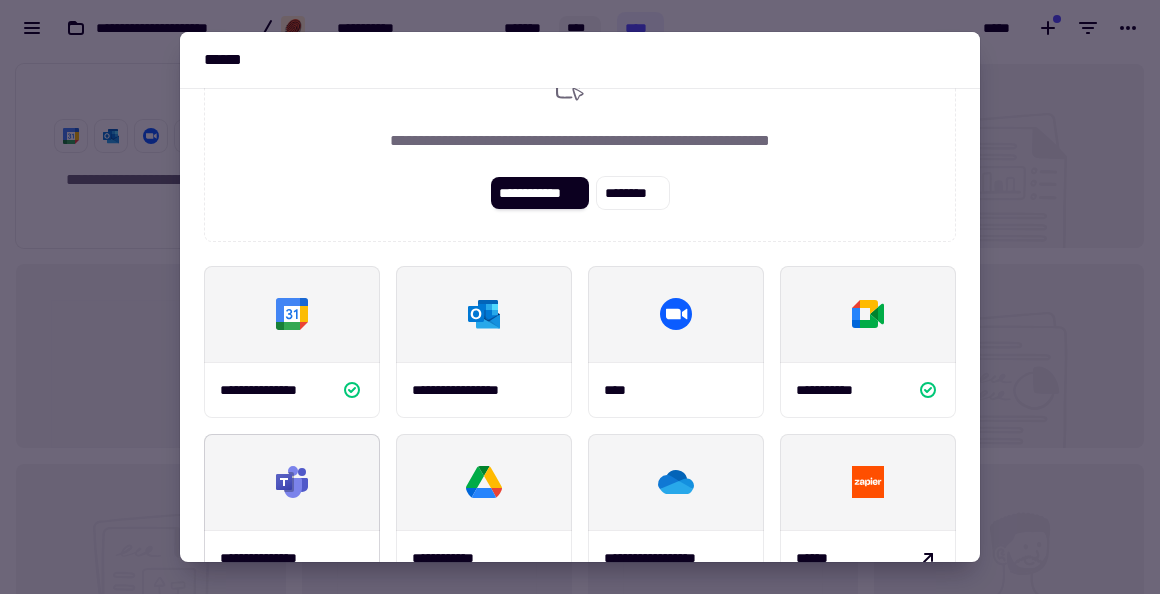 scroll, scrollTop: 0, scrollLeft: 0, axis: both 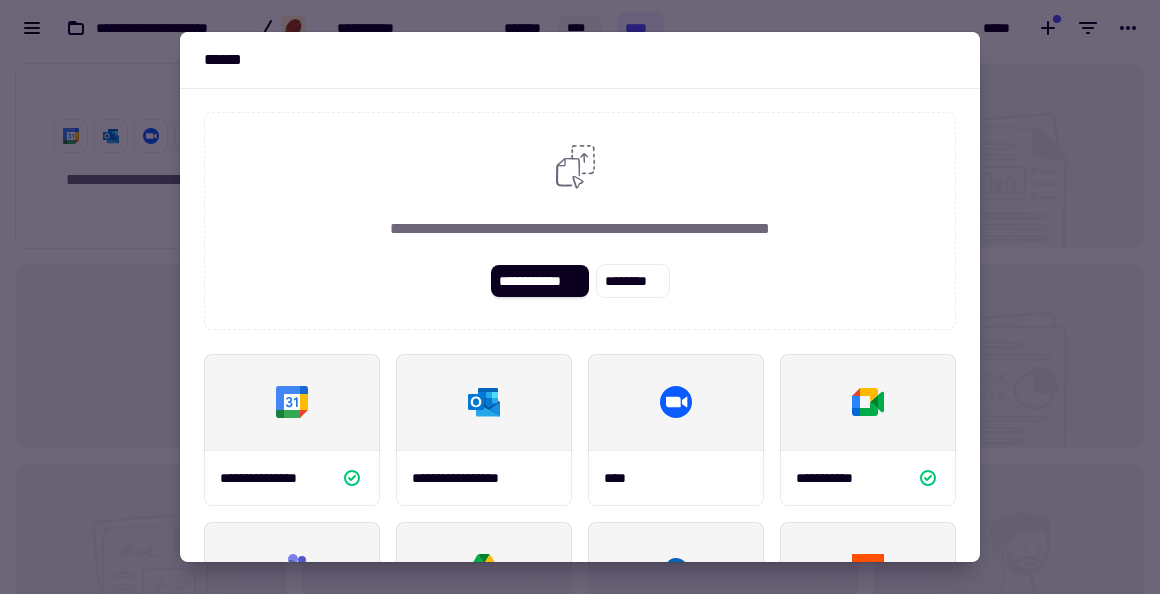 click at bounding box center [580, 297] 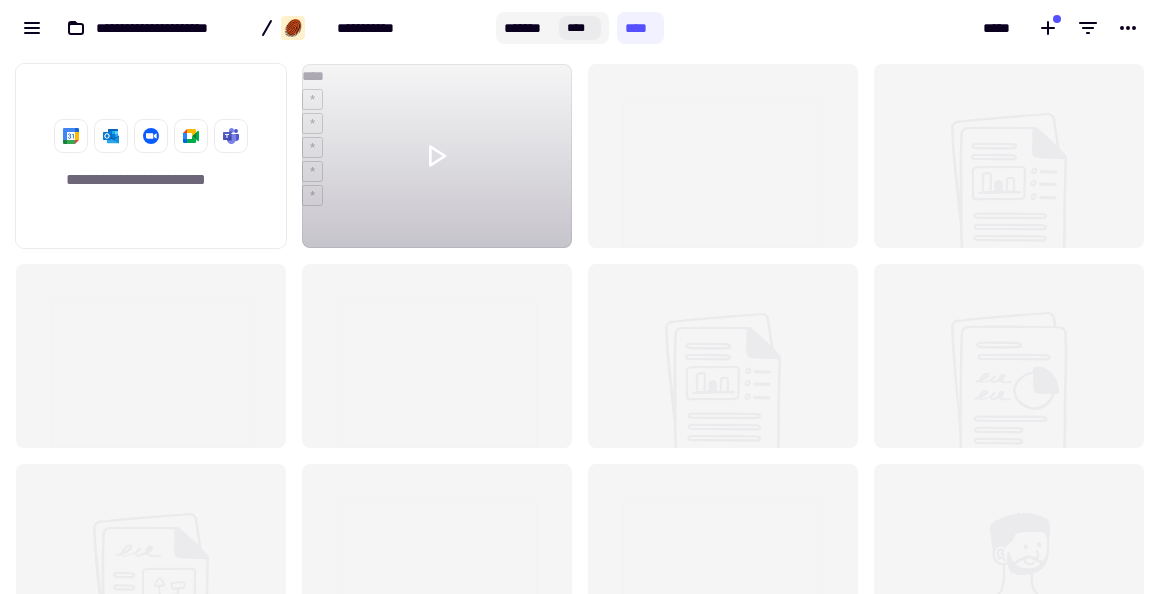 click on "*******" 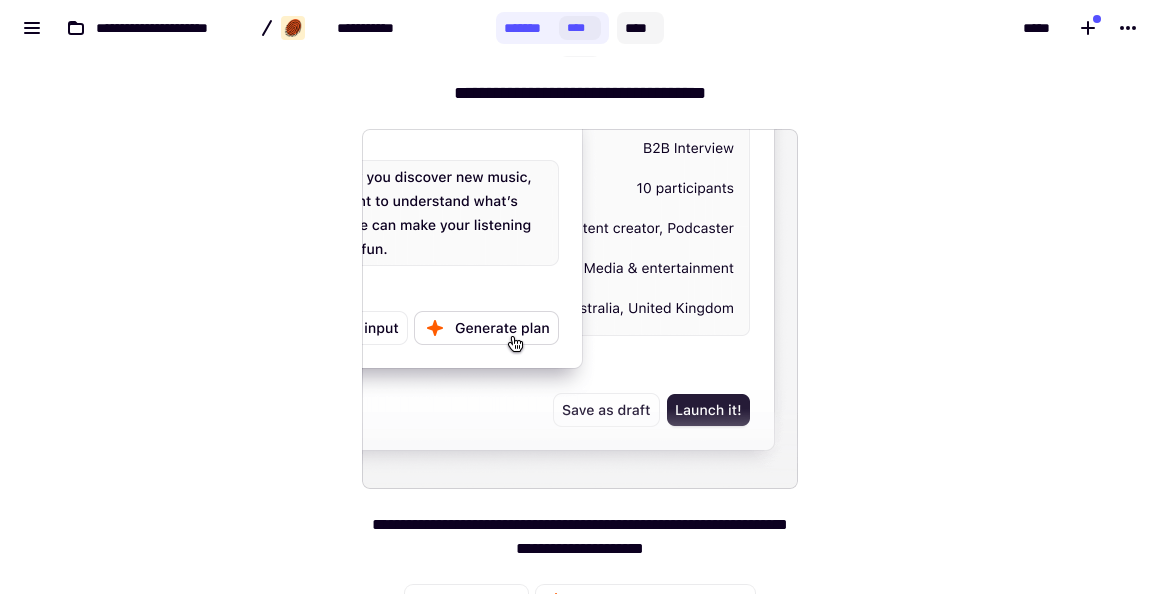 click on "****" 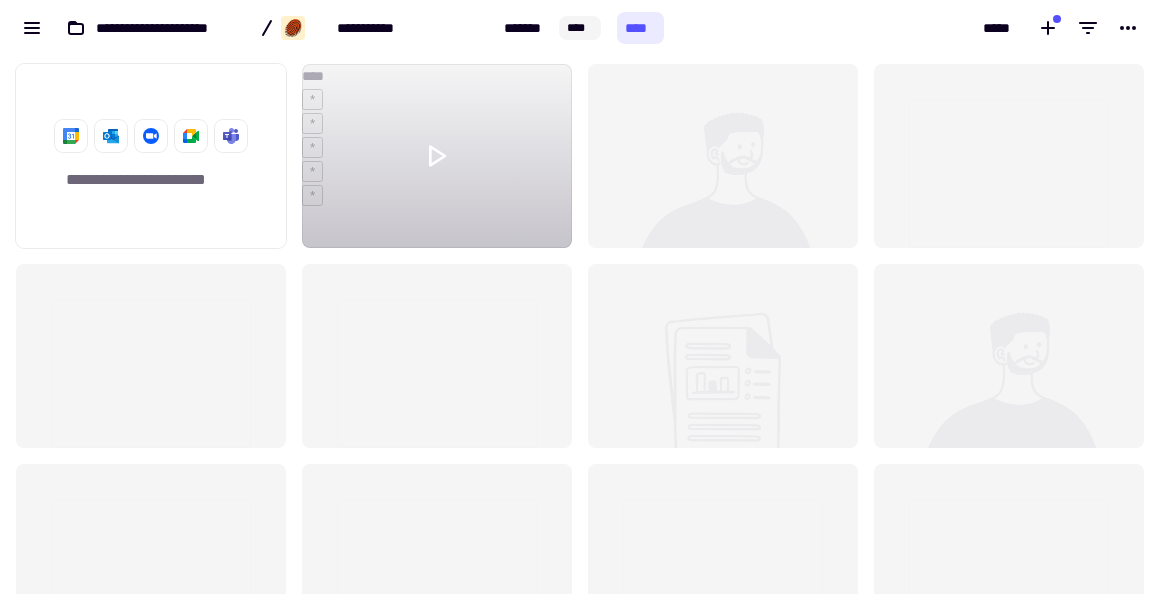 scroll, scrollTop: 1, scrollLeft: 1, axis: both 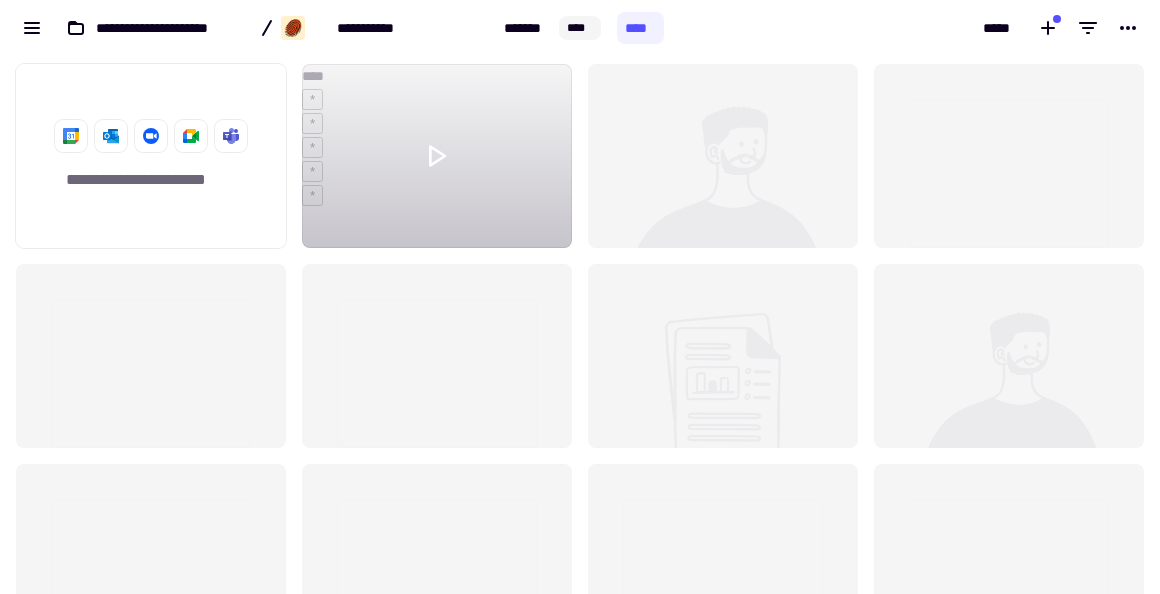 click 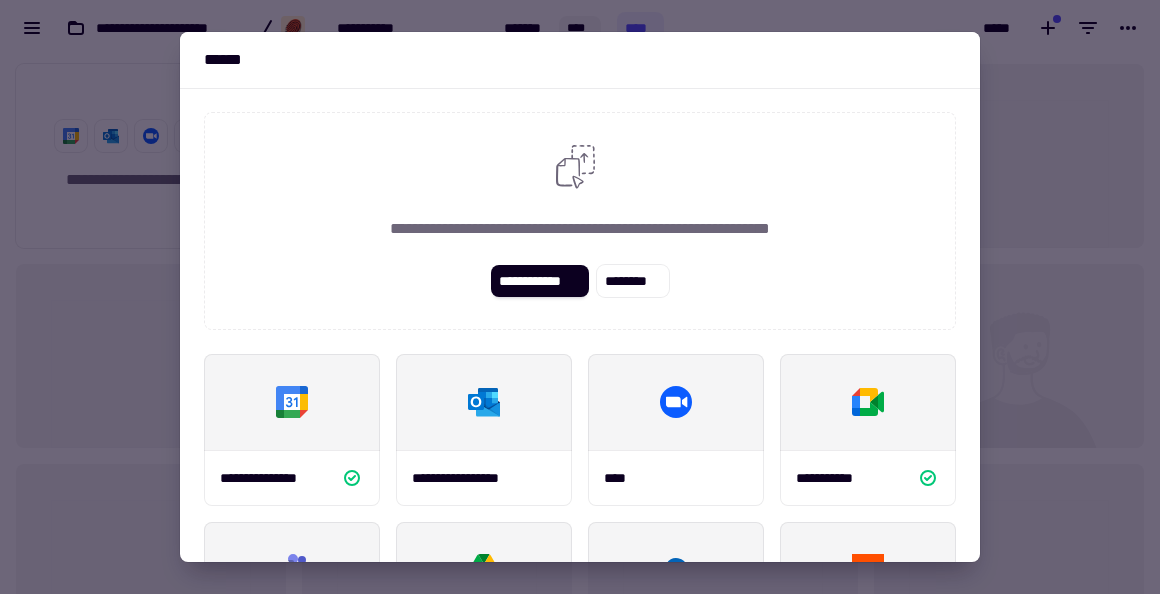 click at bounding box center [580, 297] 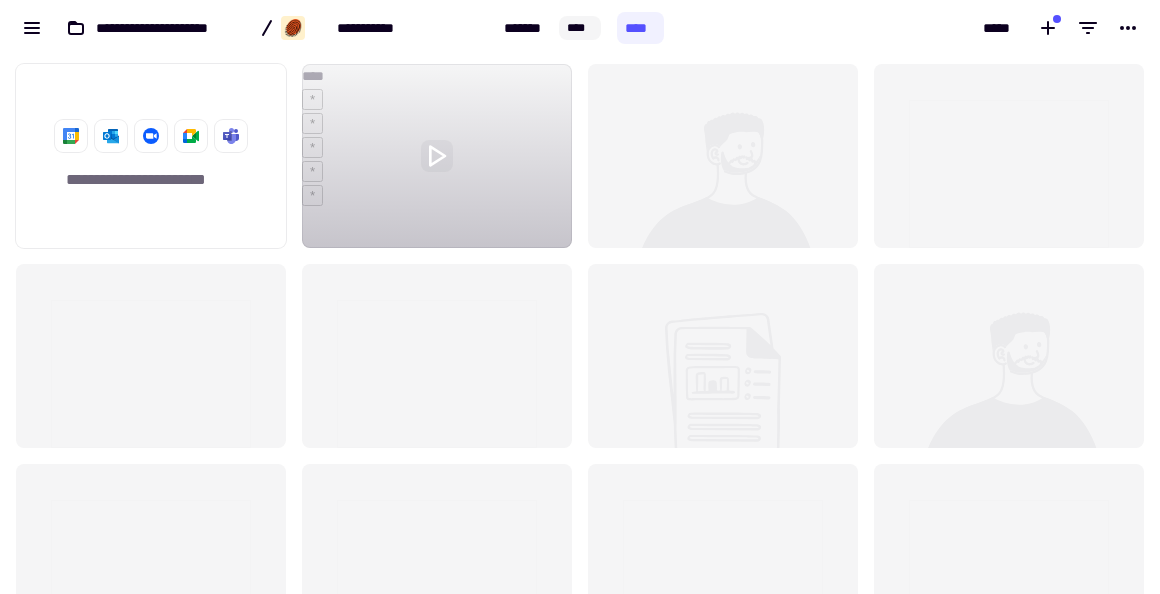 click 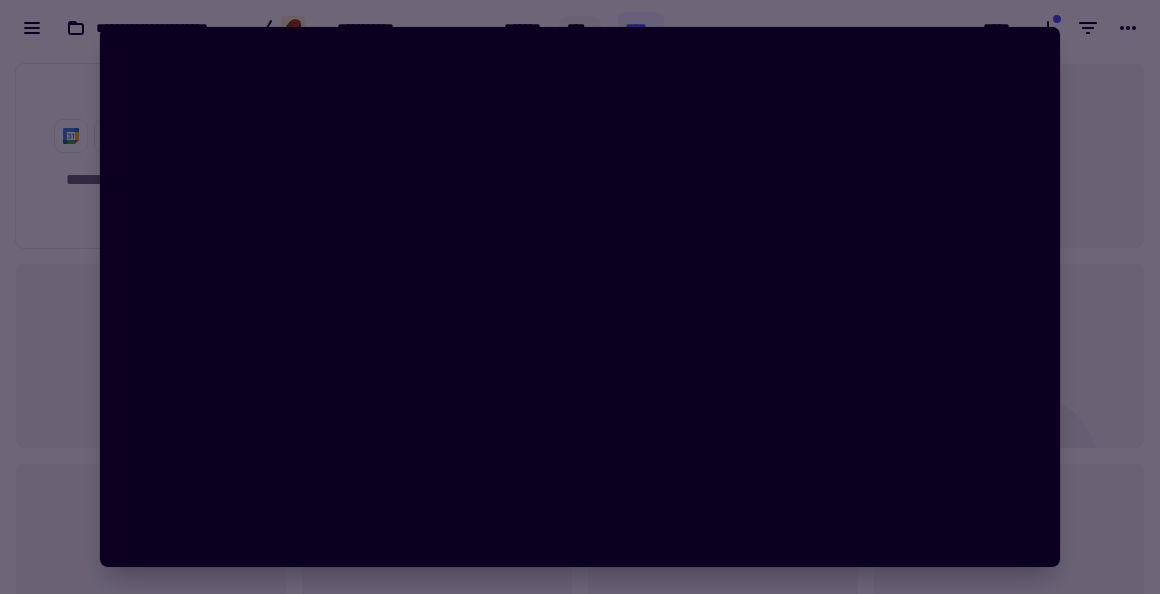 click at bounding box center (580, 297) 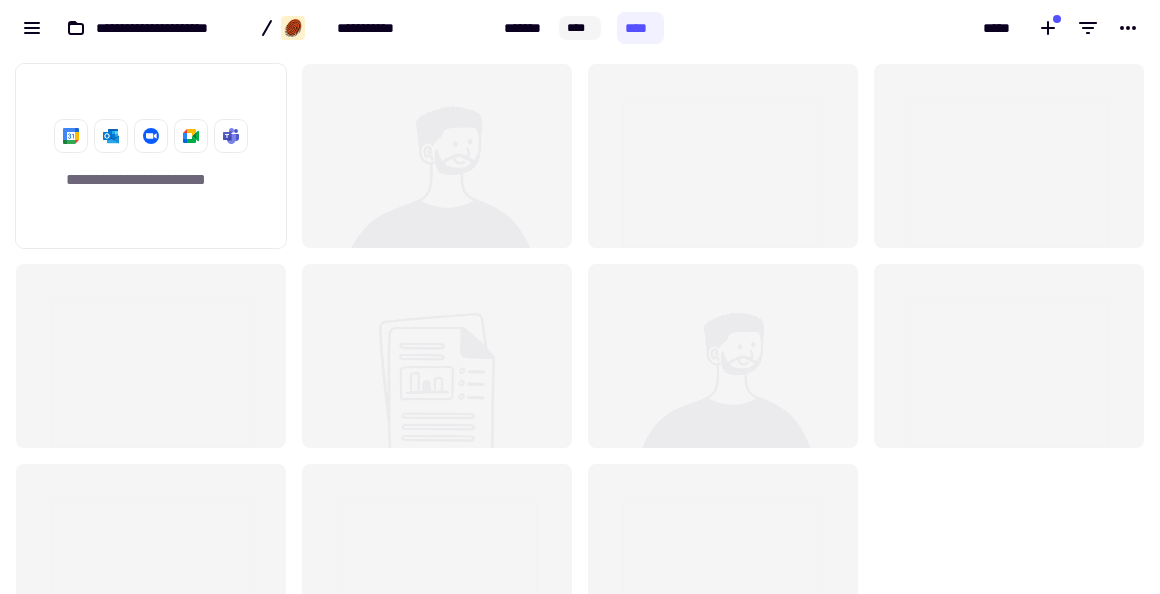 click 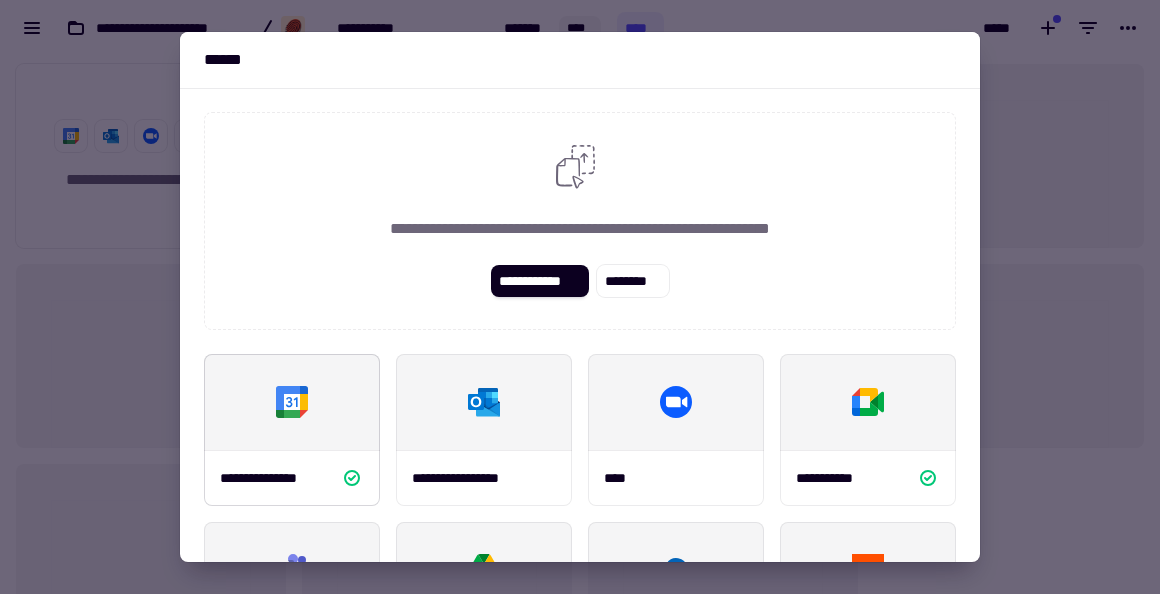 click 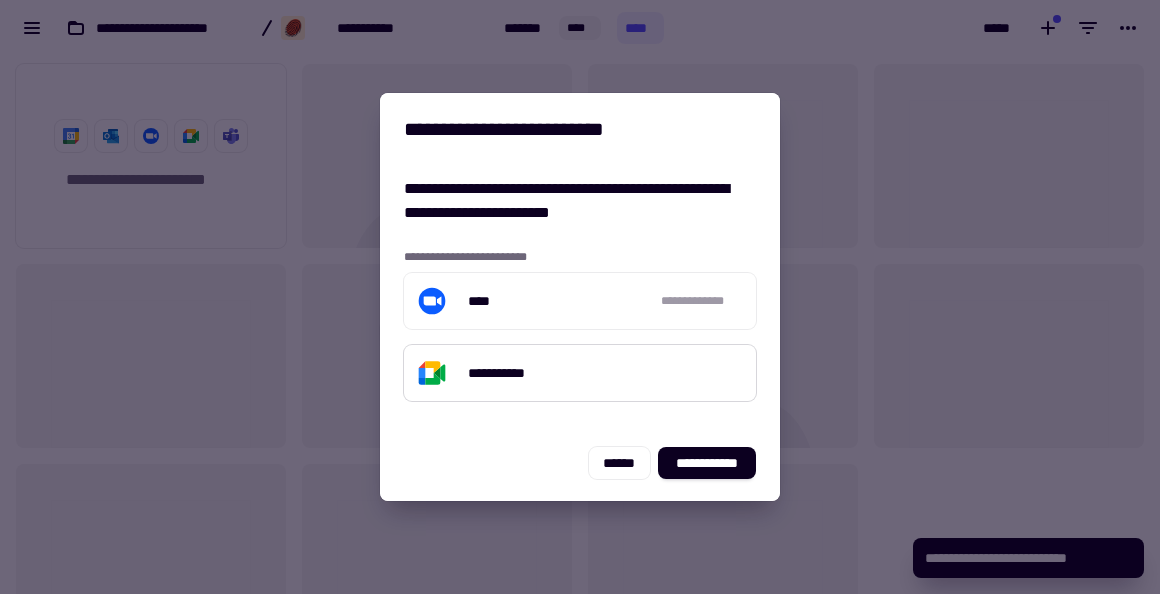 click on "**********" at bounding box center (510, 373) 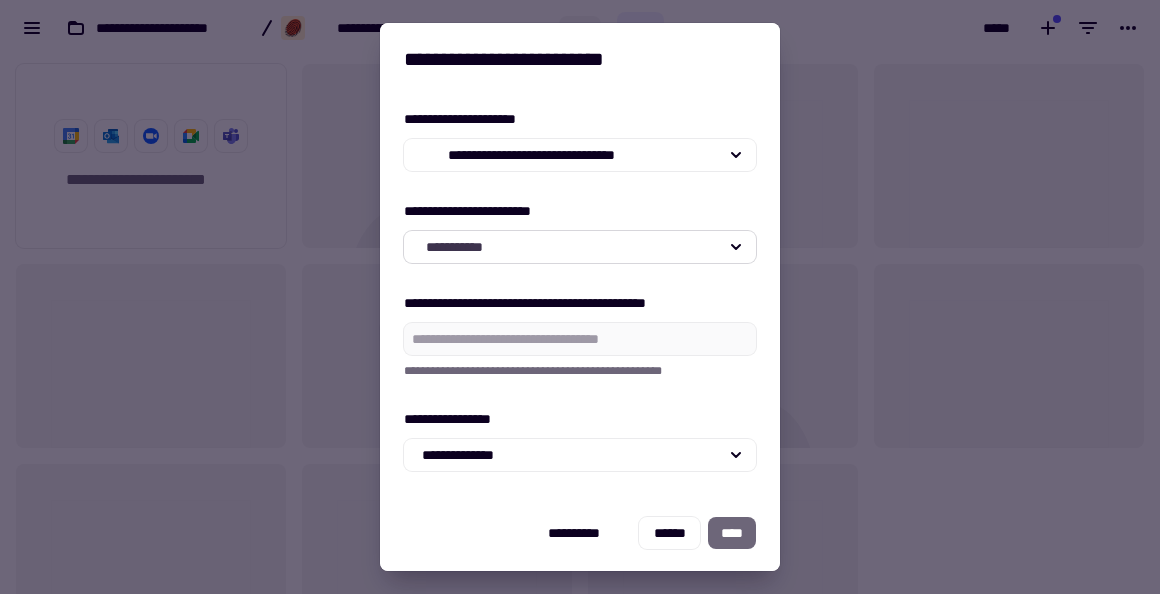 click on "**********" 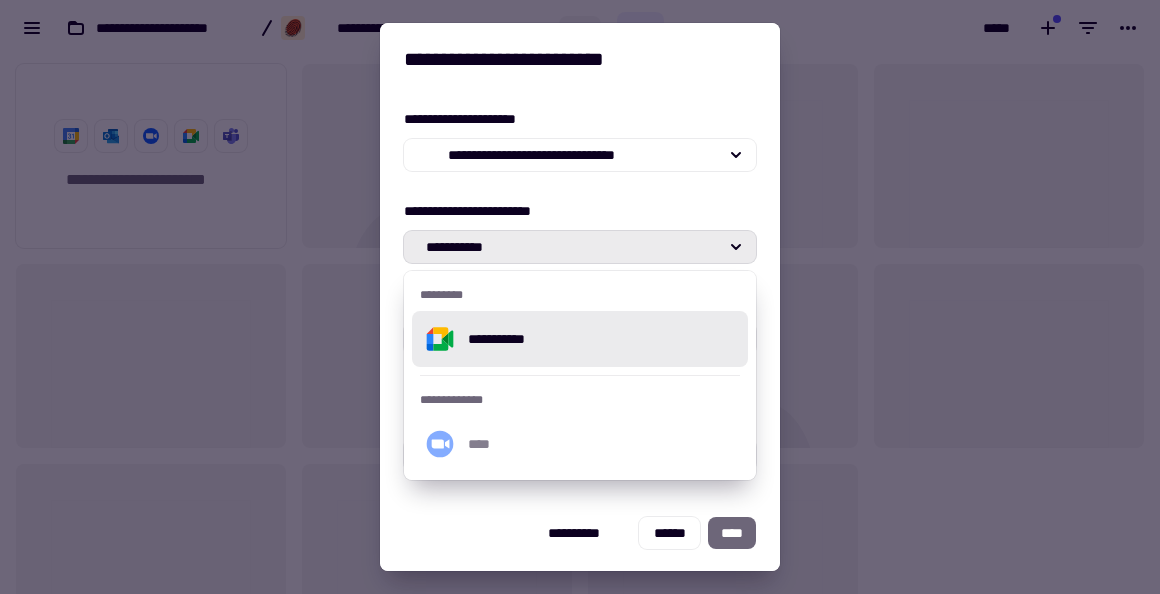 click on "**********" at bounding box center (604, 339) 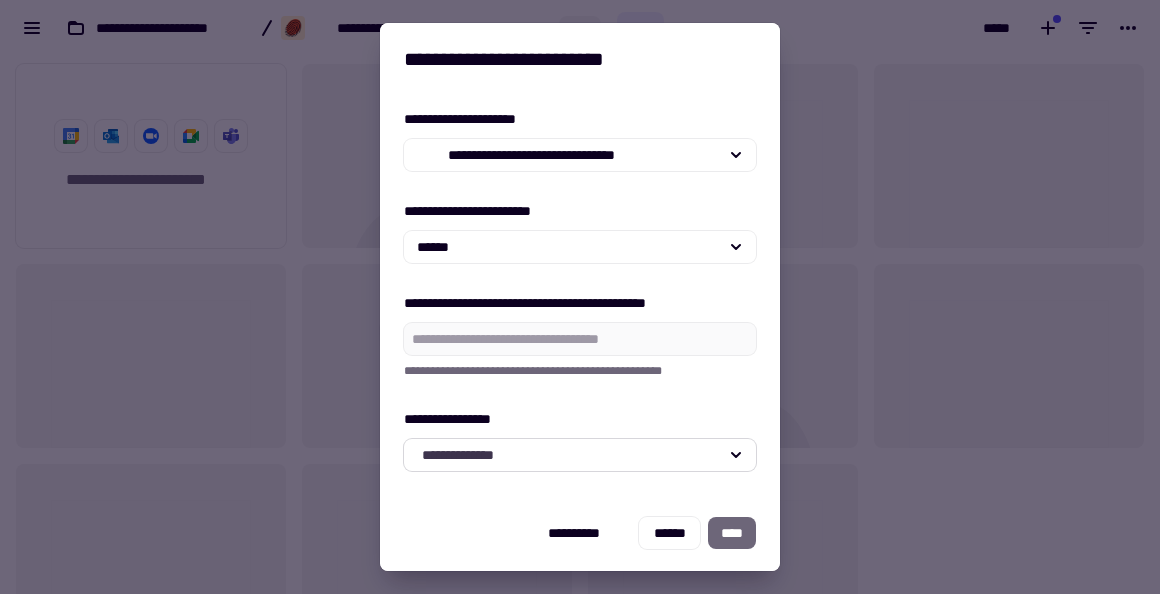 click on "**********" 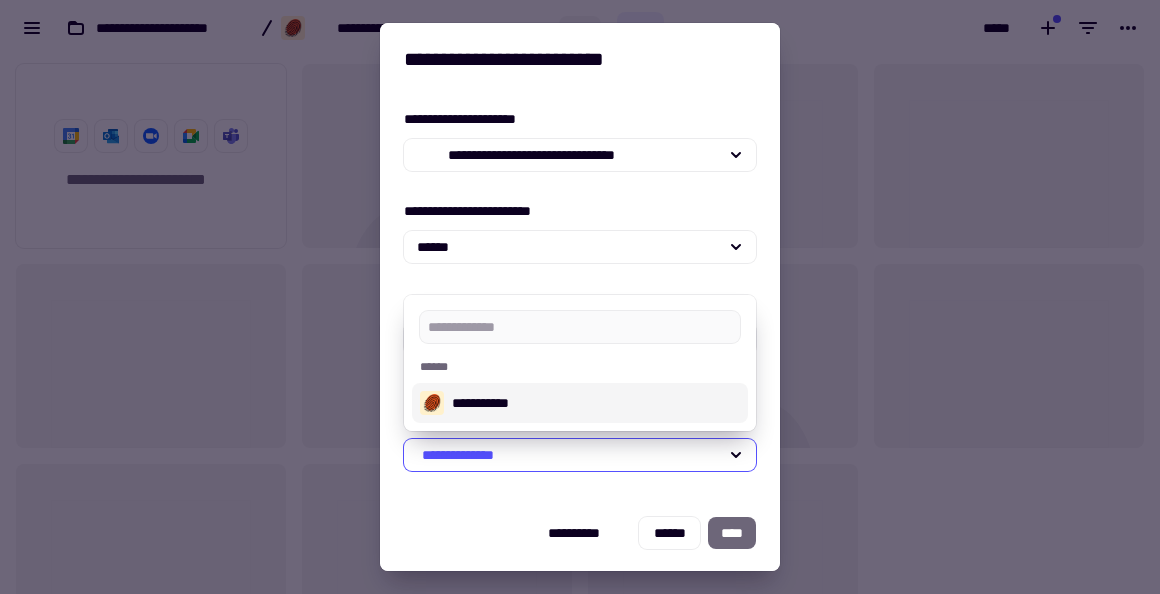 click on "**********" at bounding box center (596, 403) 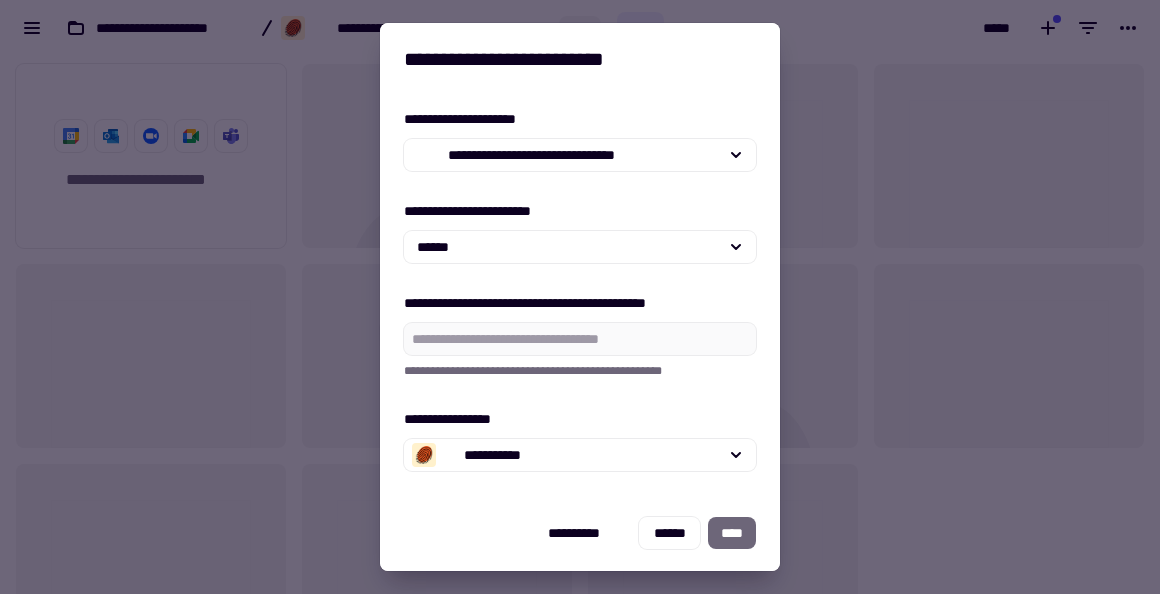 click on "****" 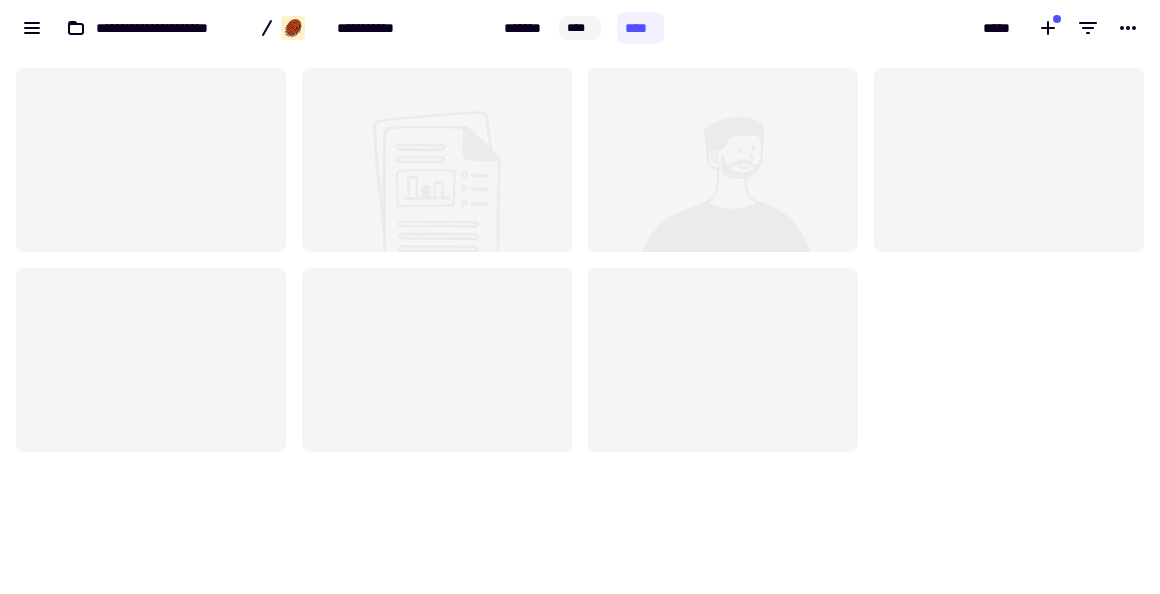 scroll, scrollTop: 0, scrollLeft: 0, axis: both 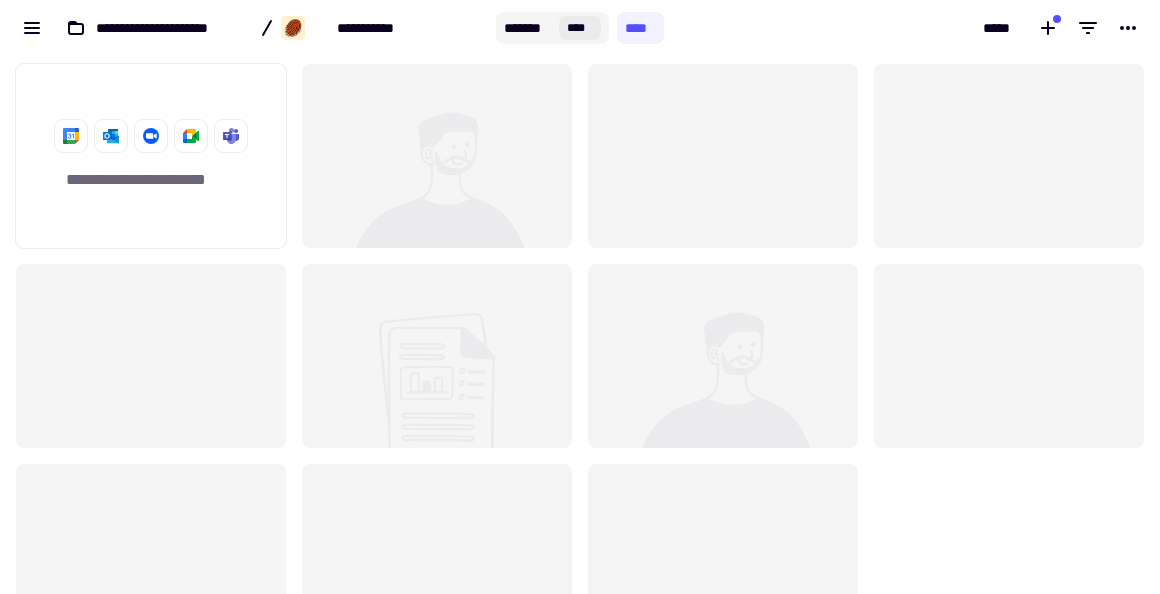 click on "*******" 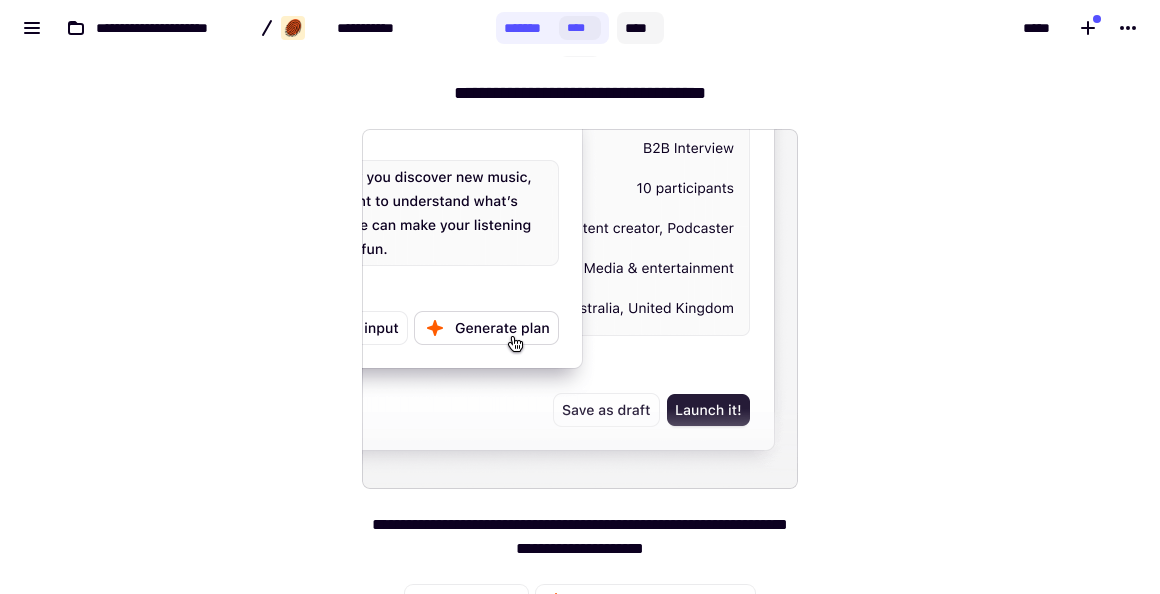 click on "****" 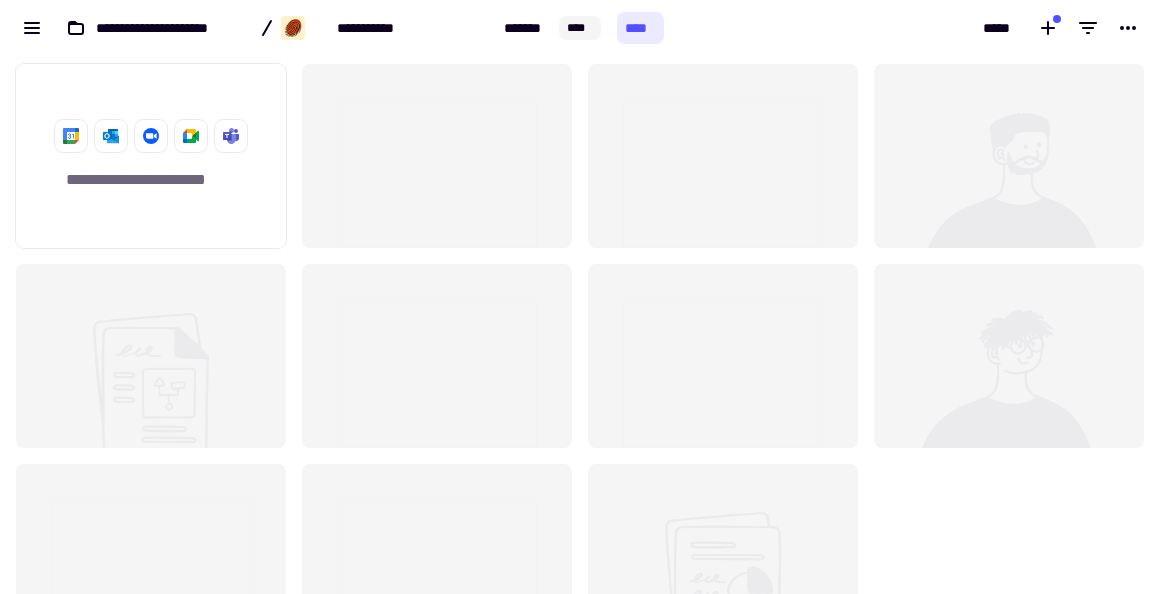 scroll, scrollTop: 1, scrollLeft: 1, axis: both 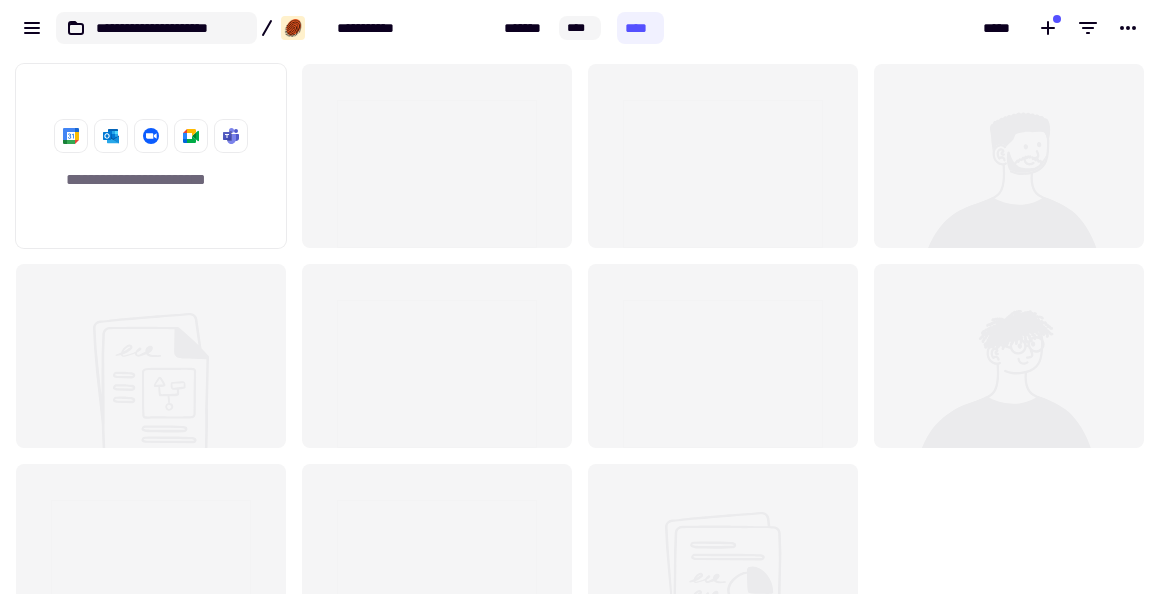 click on "**********" 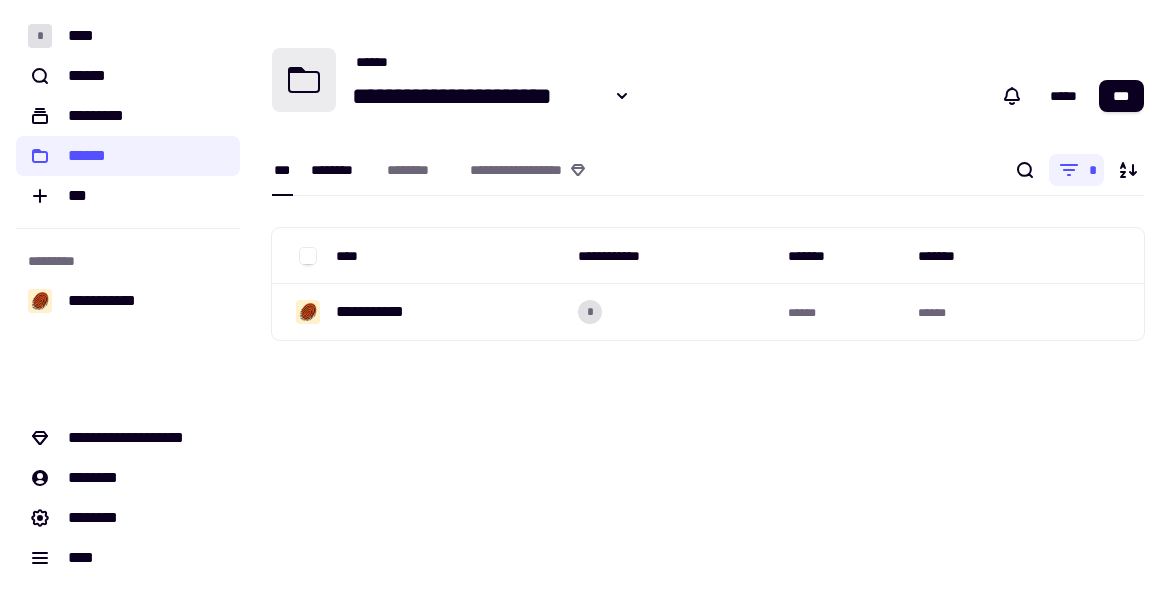 click on "********" at bounding box center [339, 170] 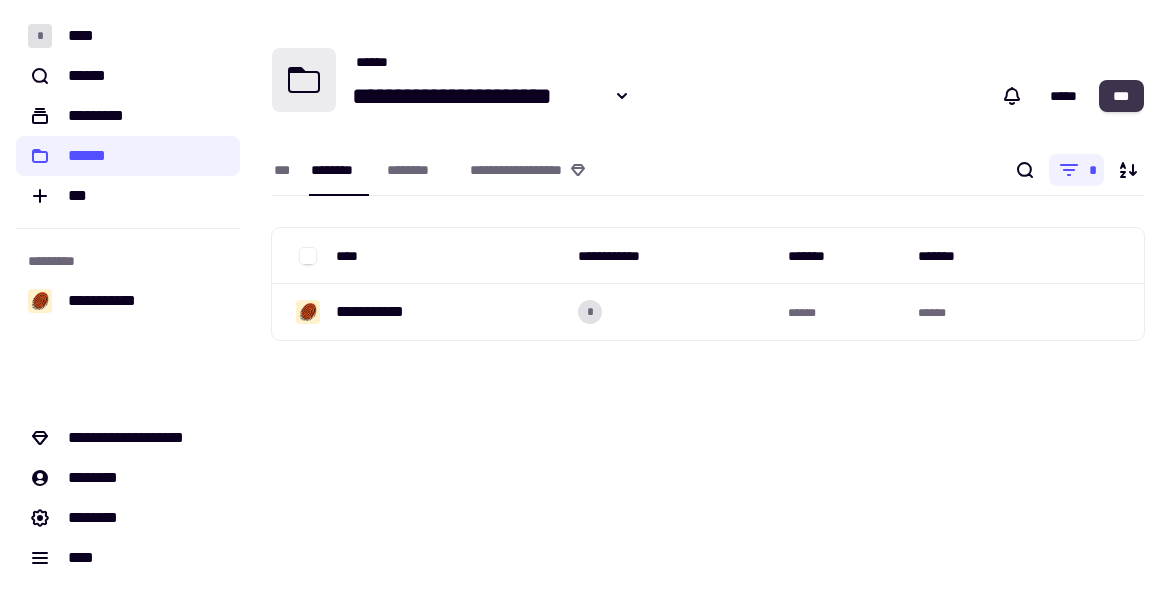 click on "***" 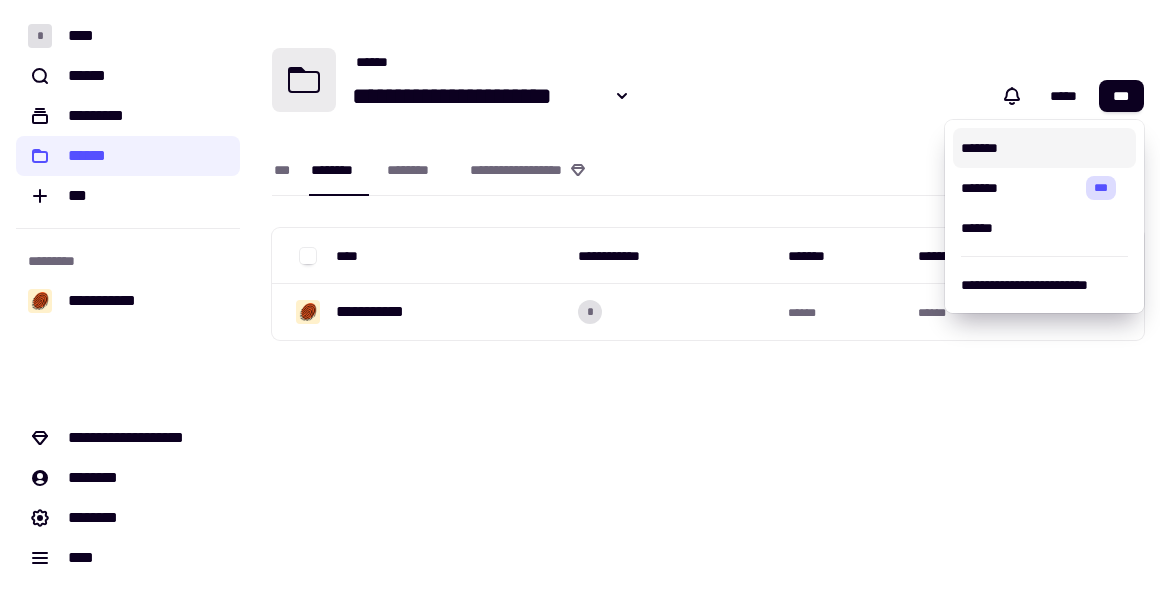 click on "*******" at bounding box center [1044, 148] 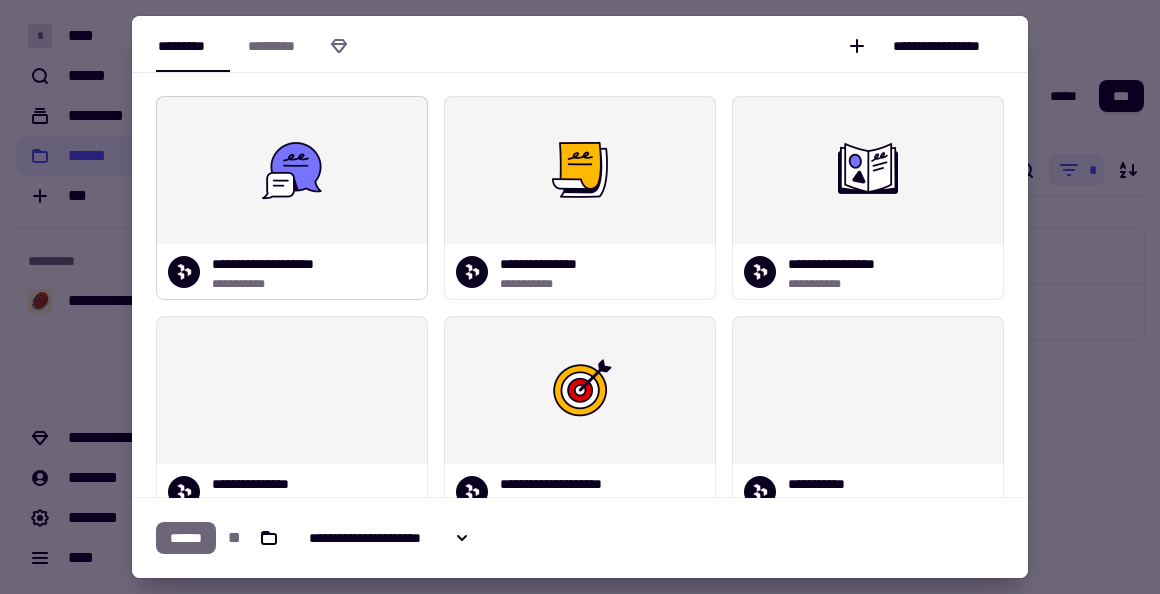 scroll, scrollTop: 46, scrollLeft: 0, axis: vertical 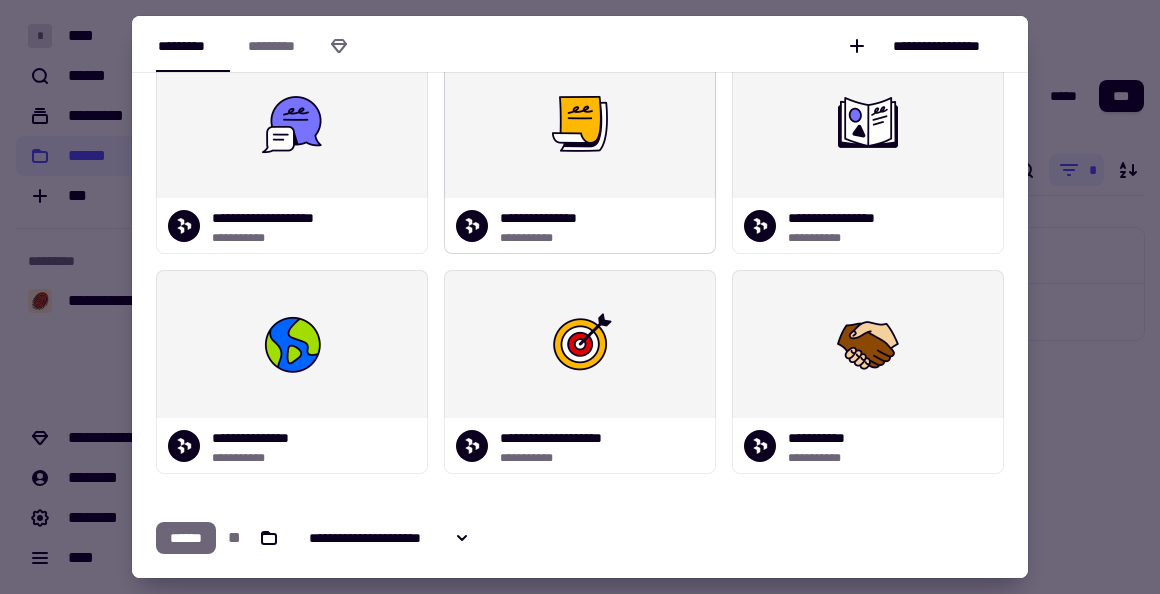 click on "**********" at bounding box center [580, 226] 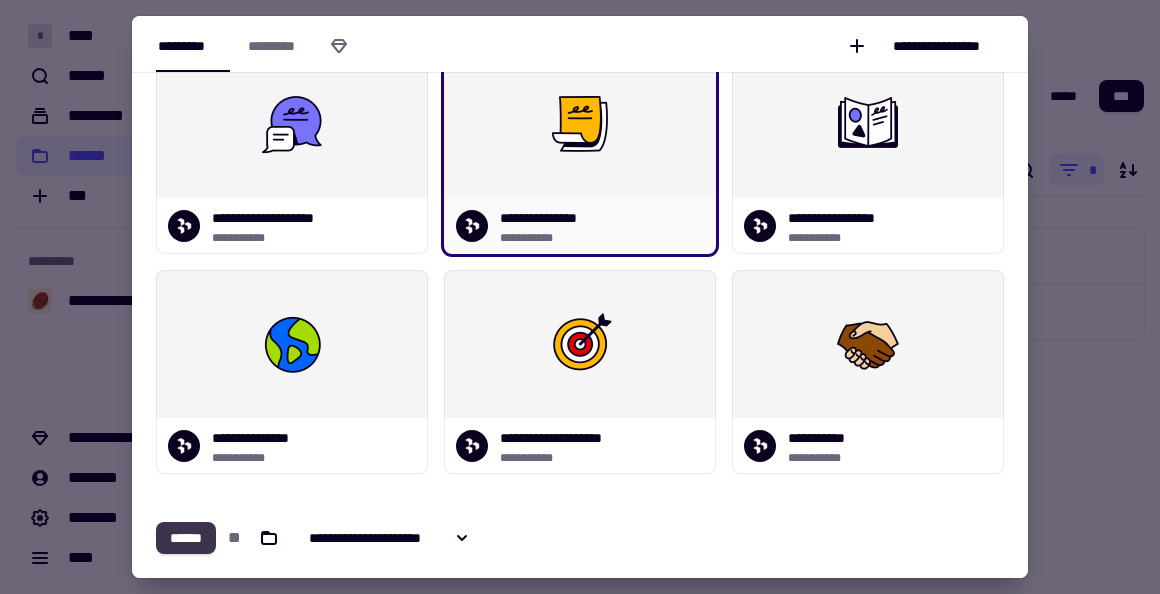 click on "******" 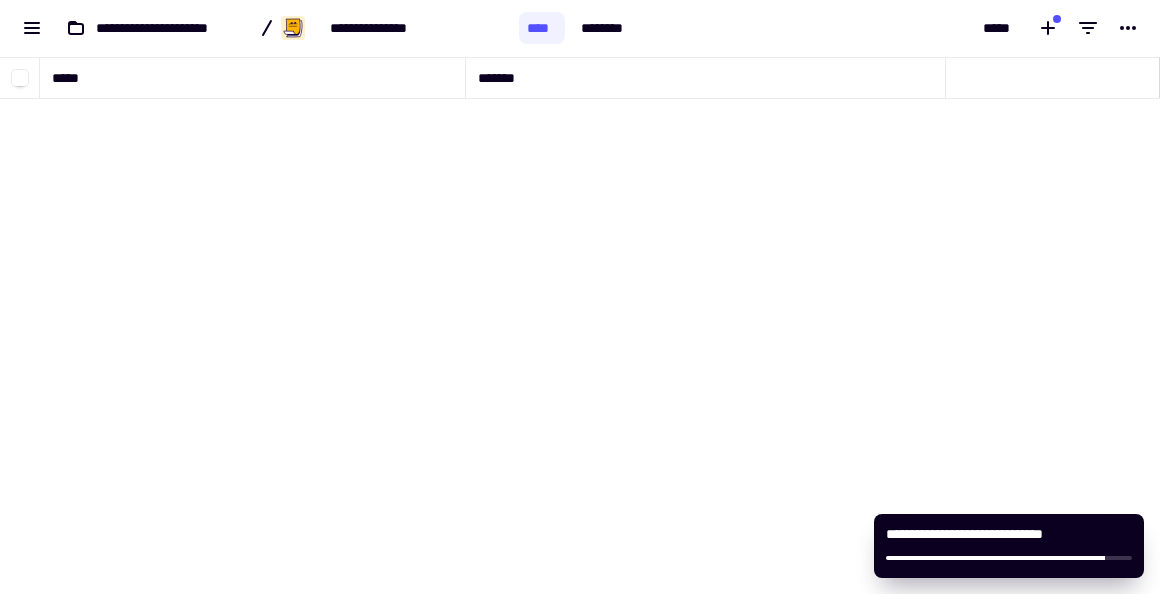 scroll, scrollTop: 1, scrollLeft: 1, axis: both 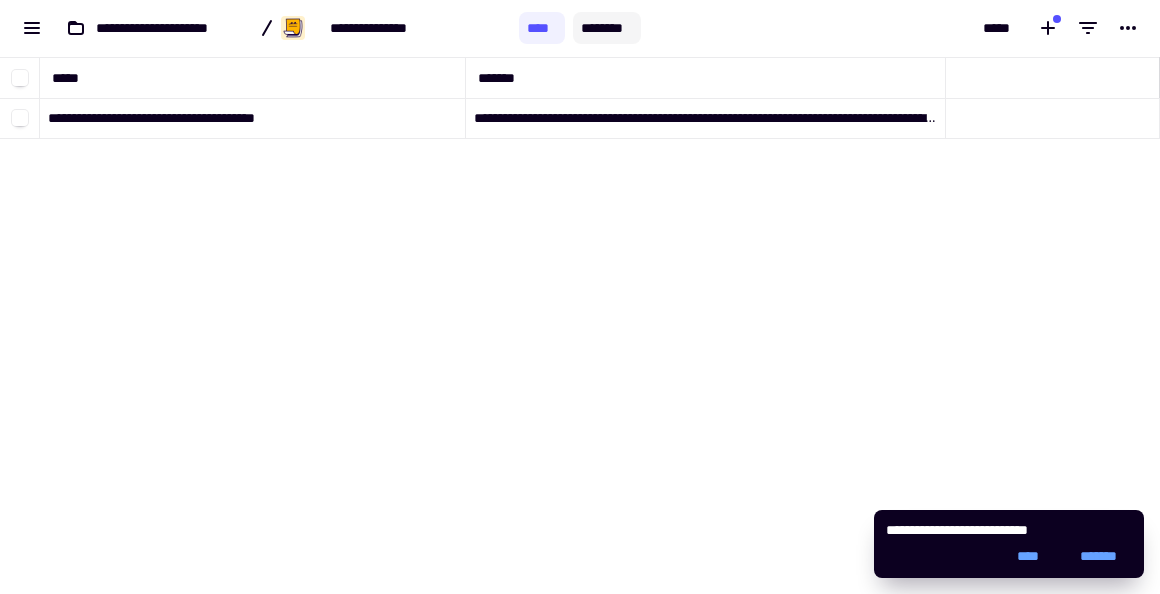 click on "********" 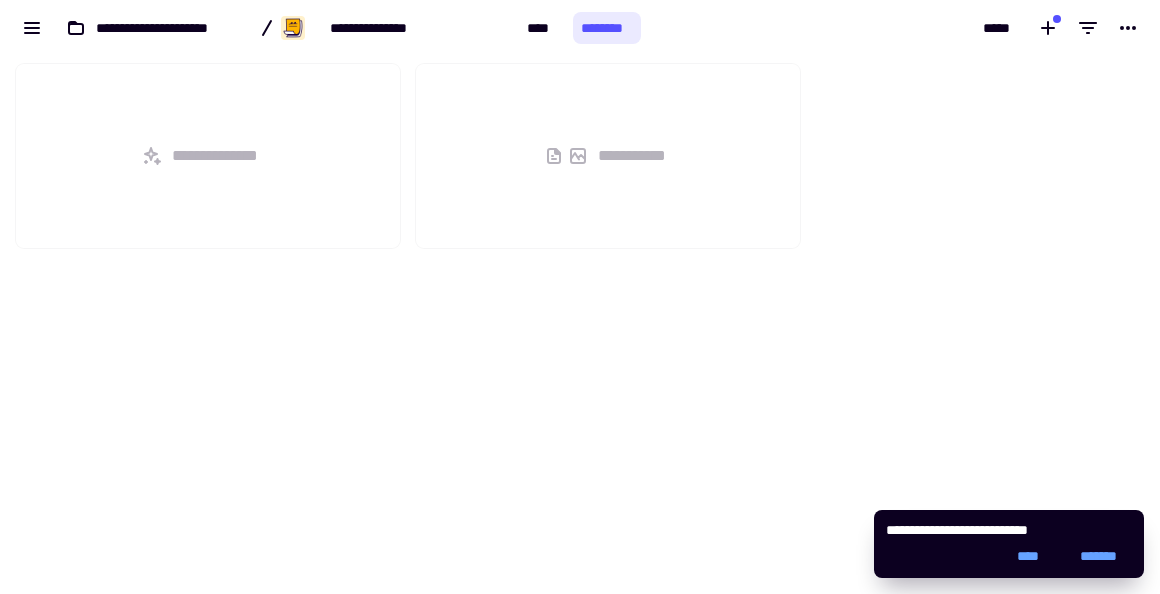 scroll, scrollTop: 1, scrollLeft: 1, axis: both 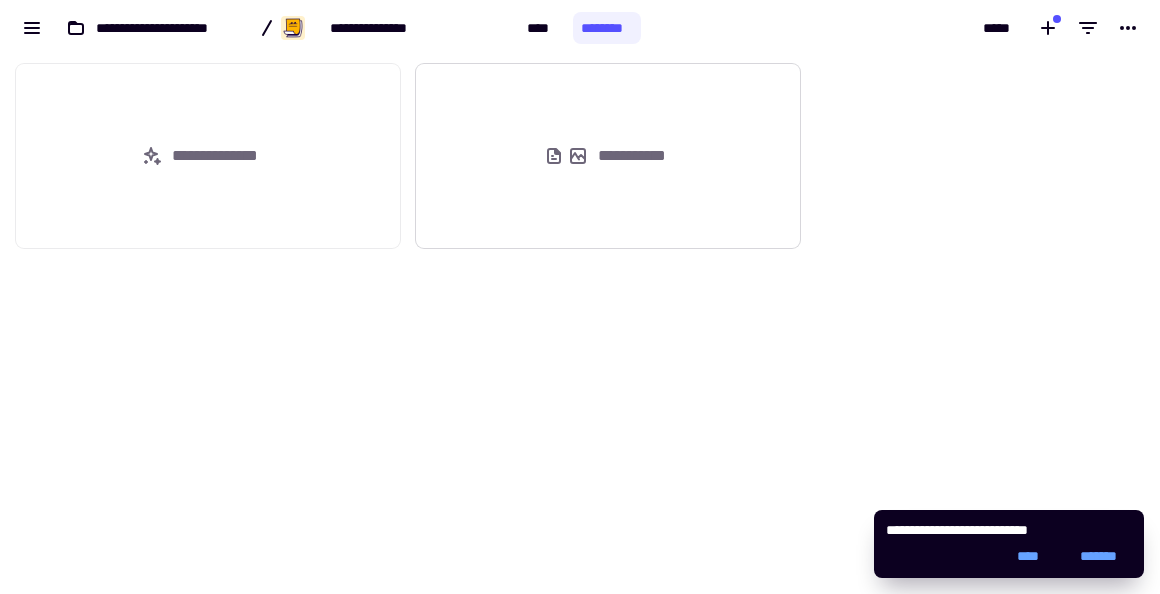 click on "**********" 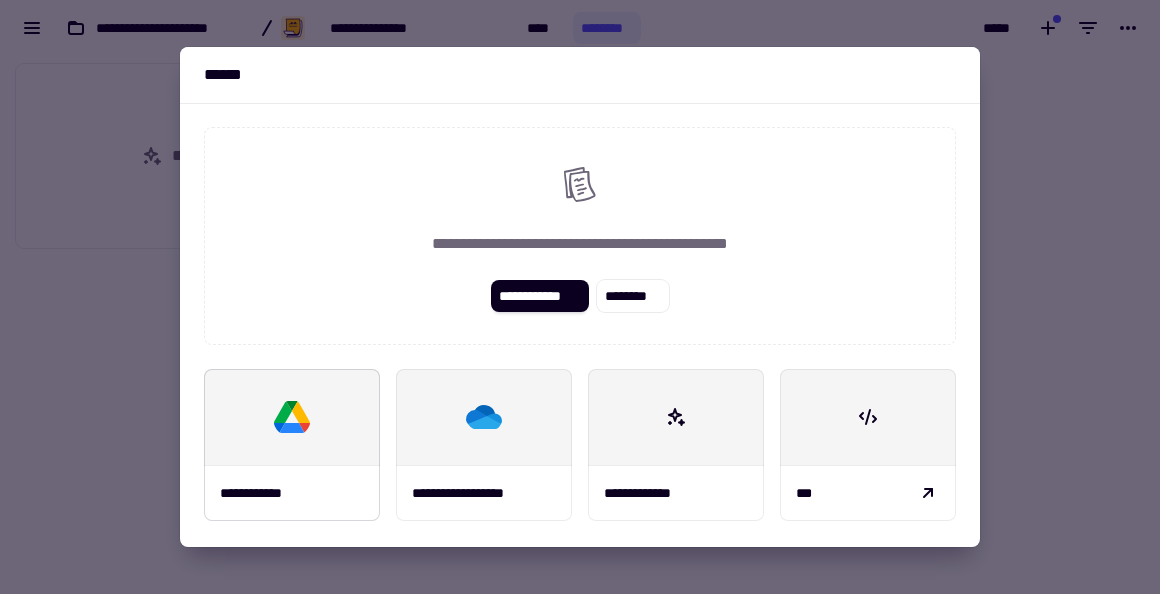 click at bounding box center [292, 417] 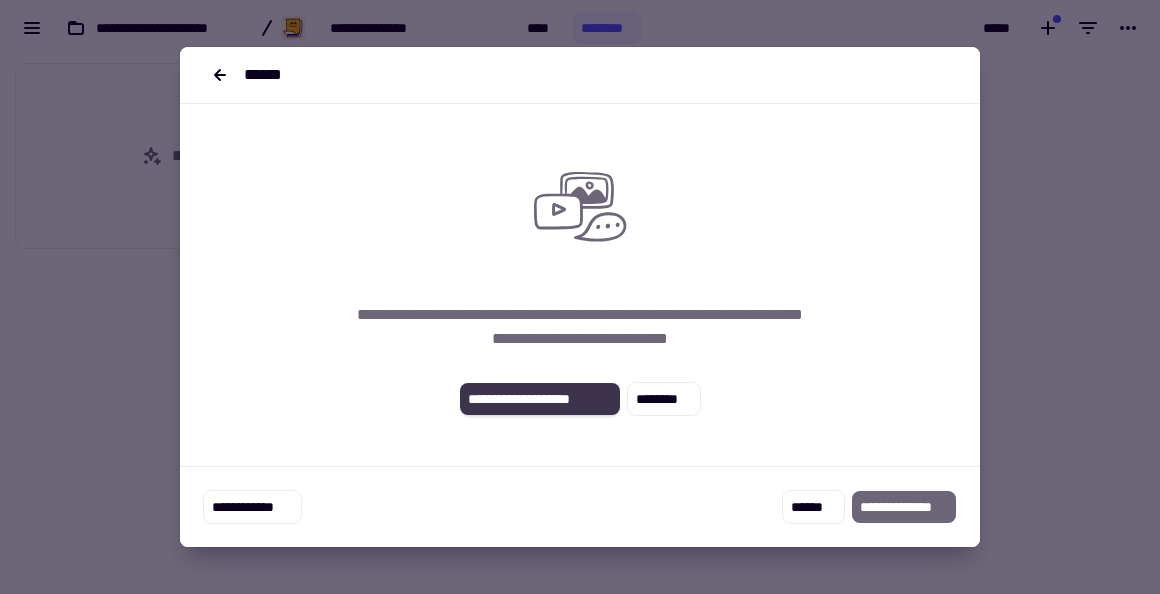 click on "**********" 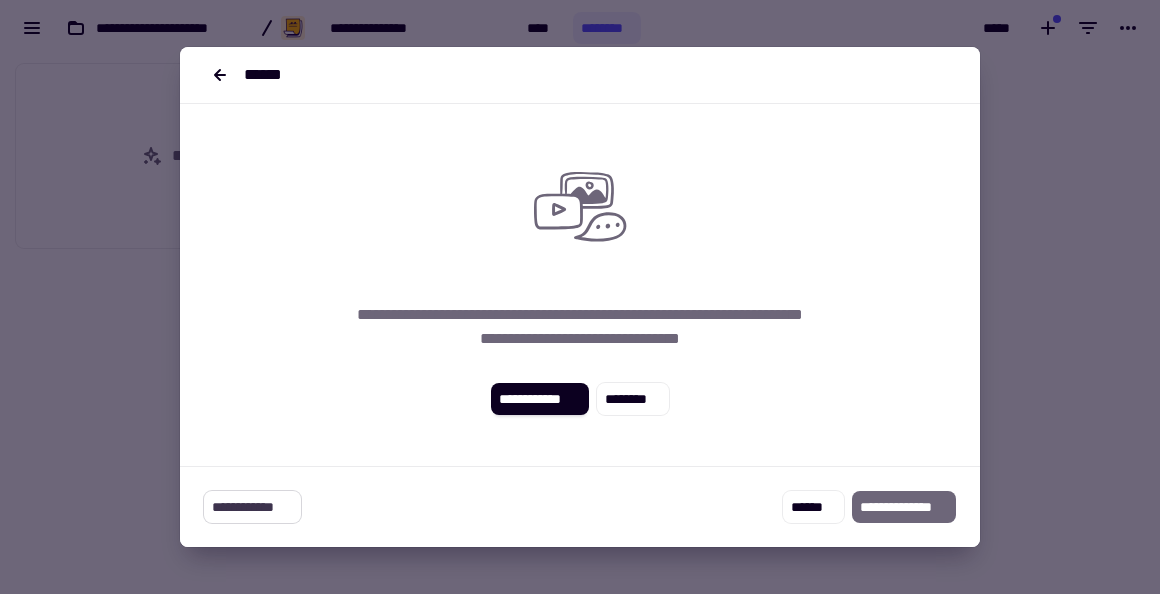 click on "**********" 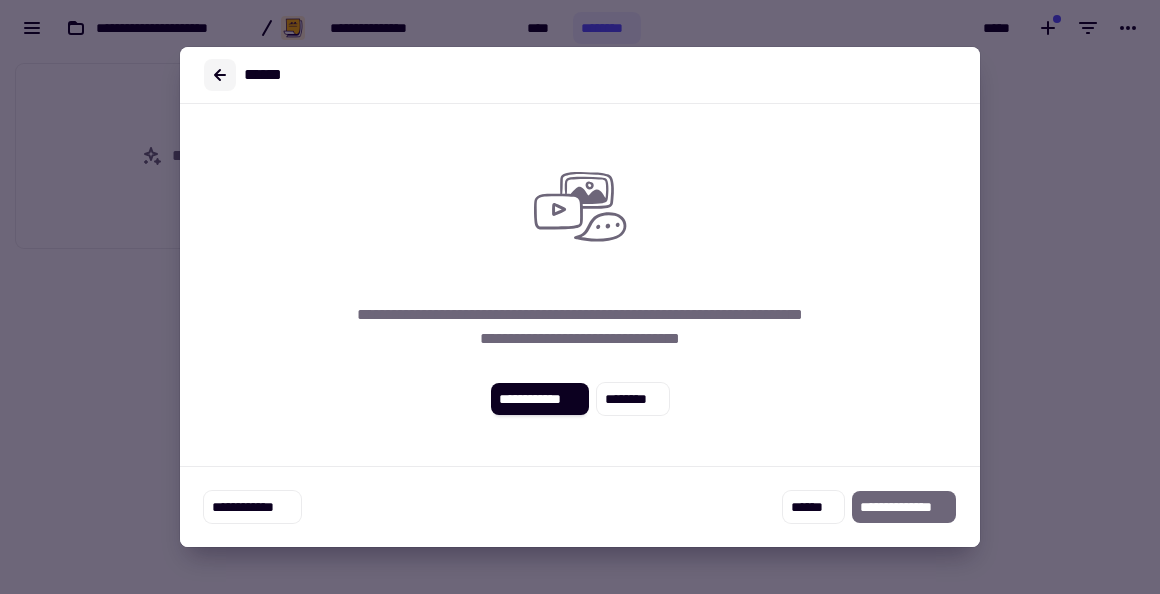 click at bounding box center (220, 75) 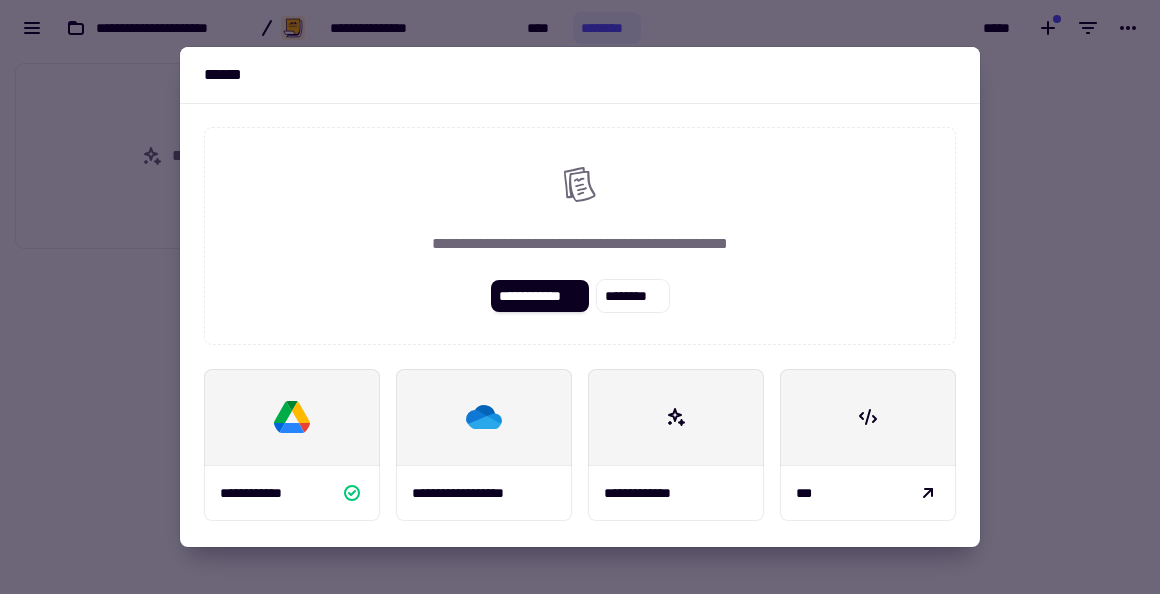 click at bounding box center (580, 297) 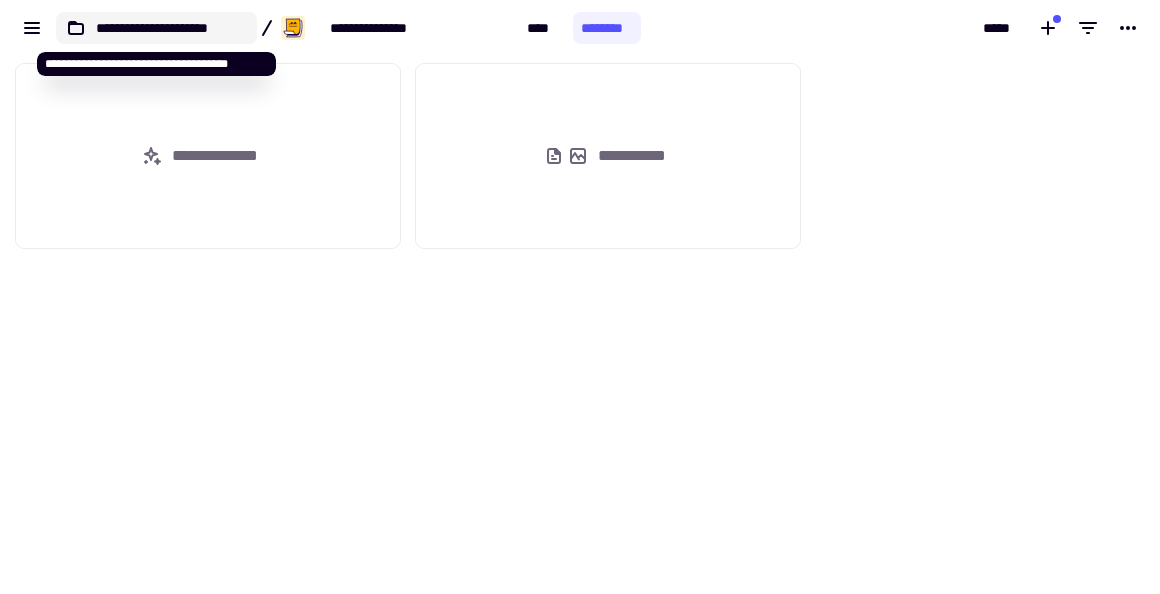 click on "**********" 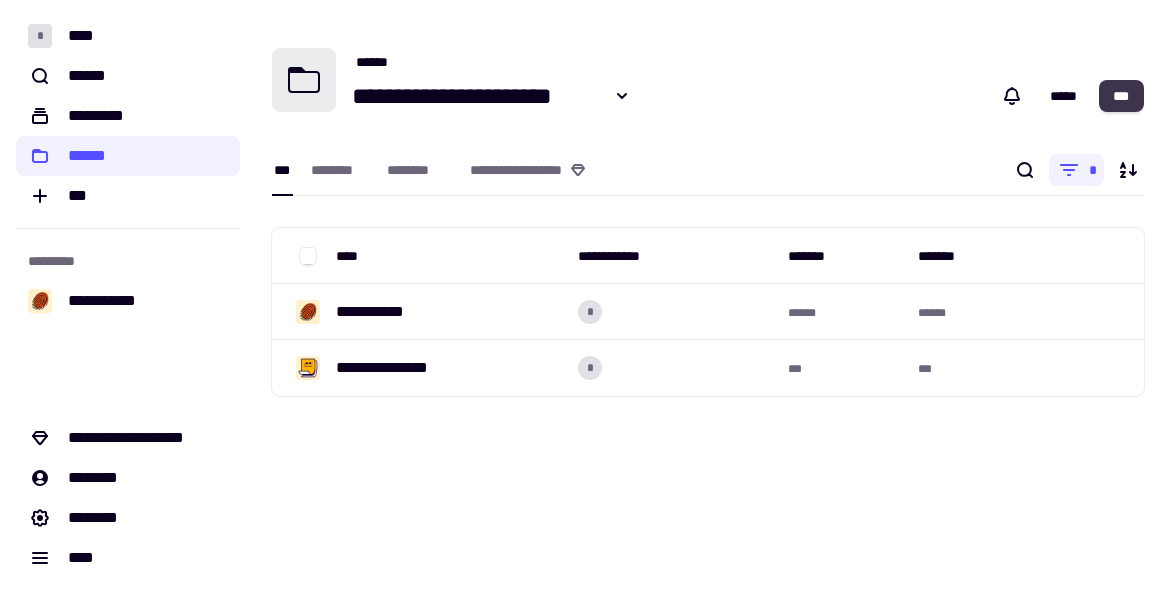 click on "***" 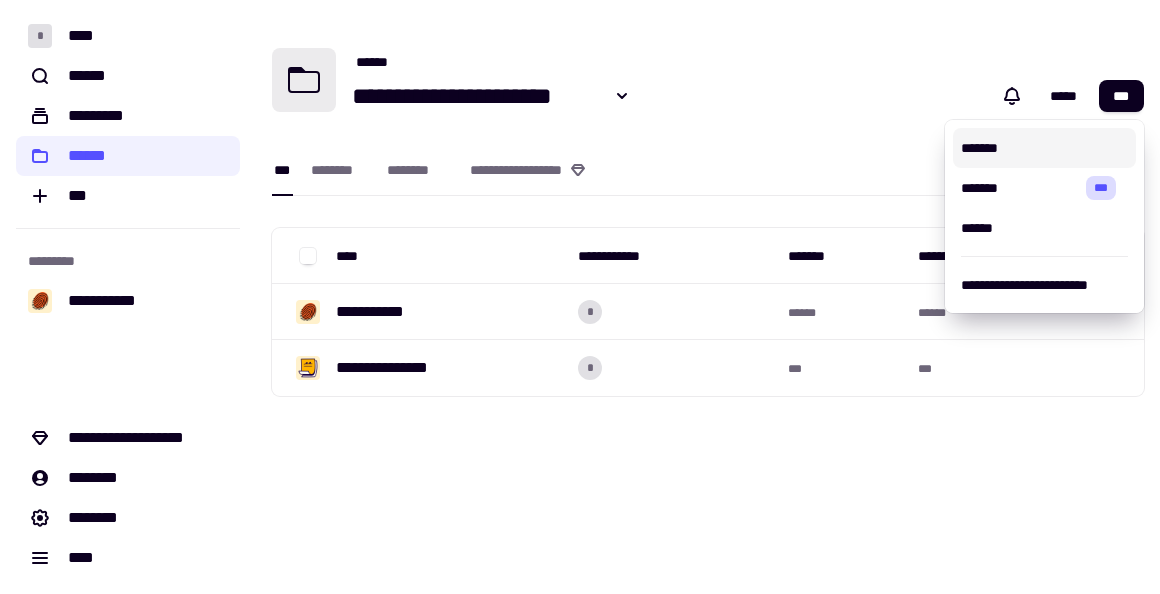 click on "*******" at bounding box center [1044, 148] 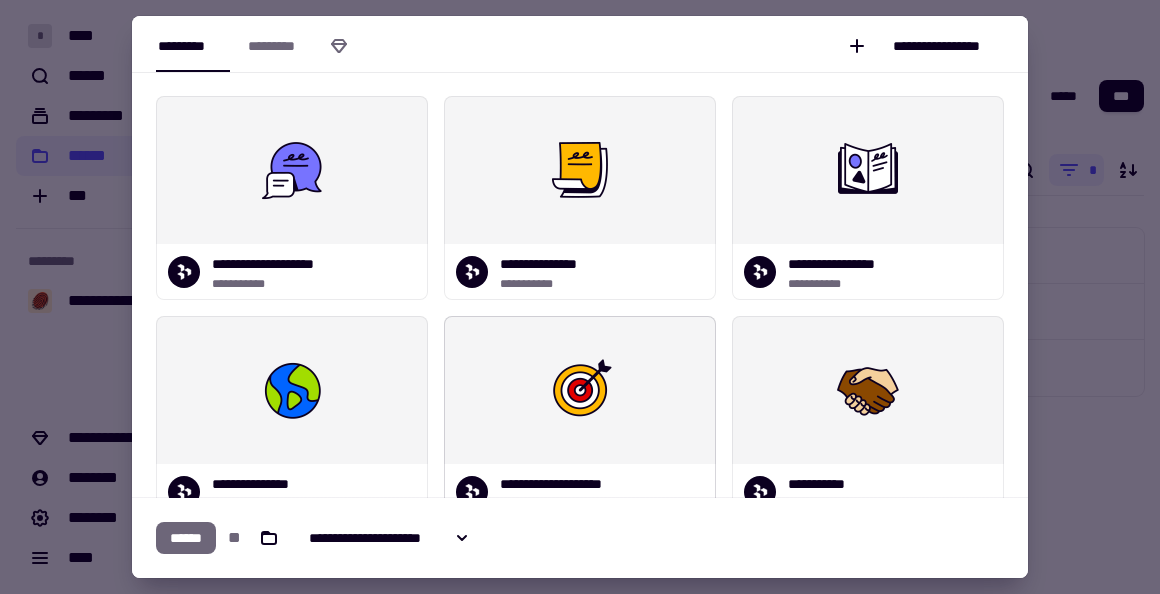 scroll, scrollTop: 46, scrollLeft: 0, axis: vertical 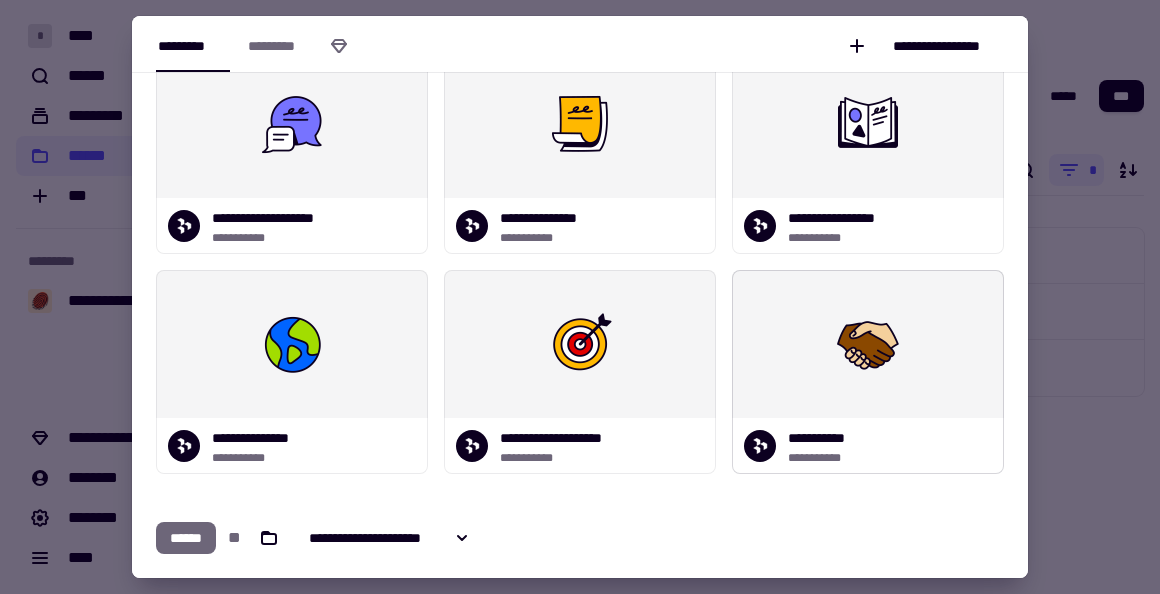 click at bounding box center (868, 344) 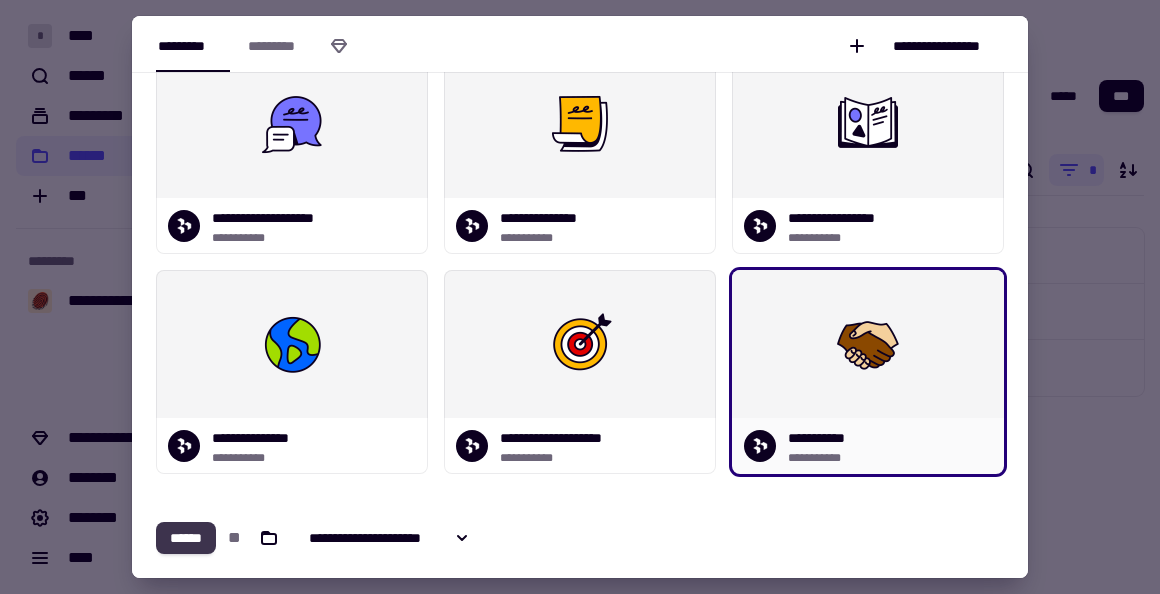 click on "******" 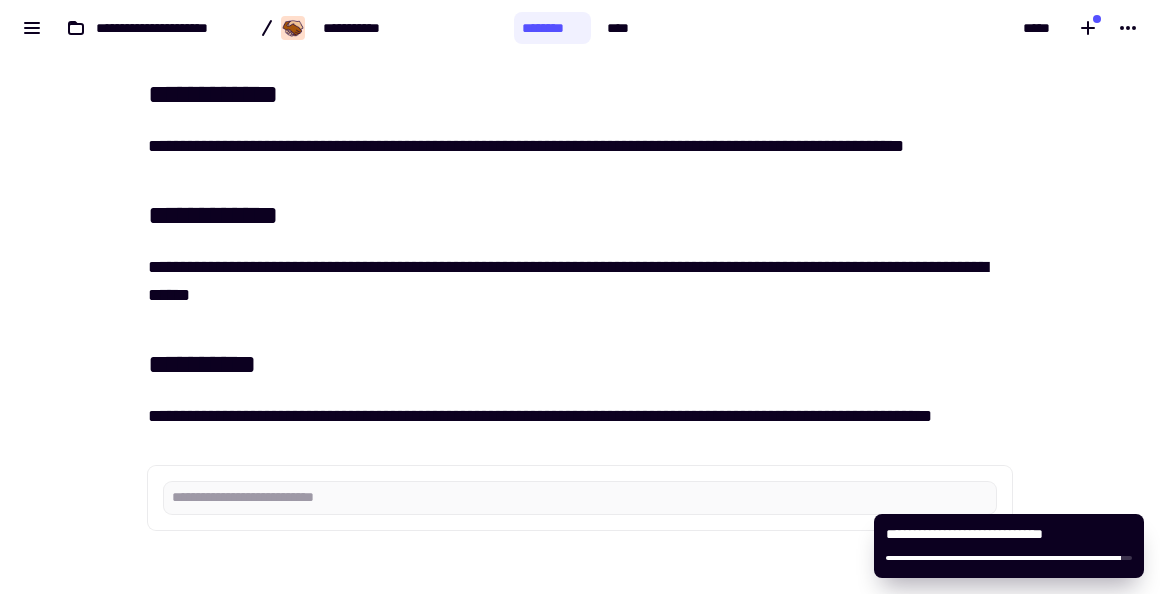 scroll, scrollTop: 0, scrollLeft: 0, axis: both 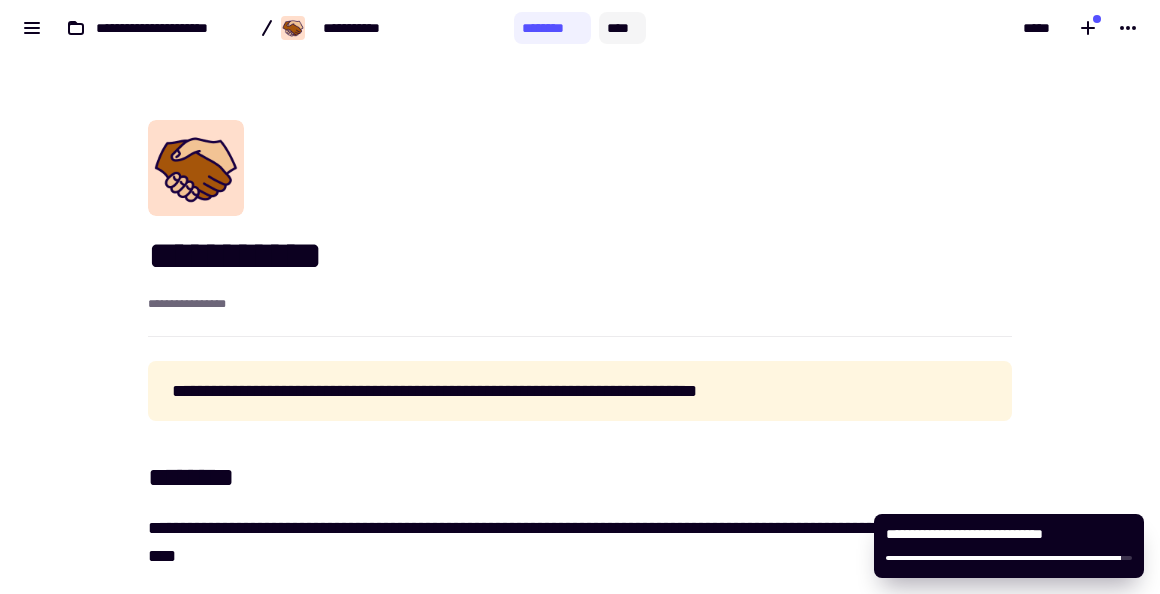 click on "****" 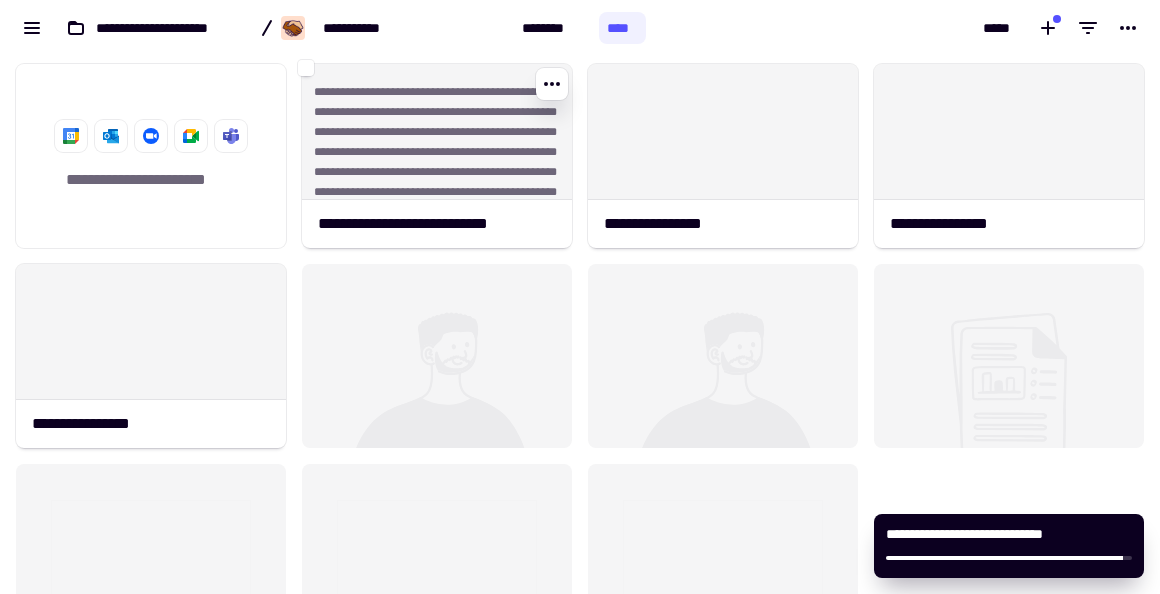 scroll, scrollTop: 1, scrollLeft: 1, axis: both 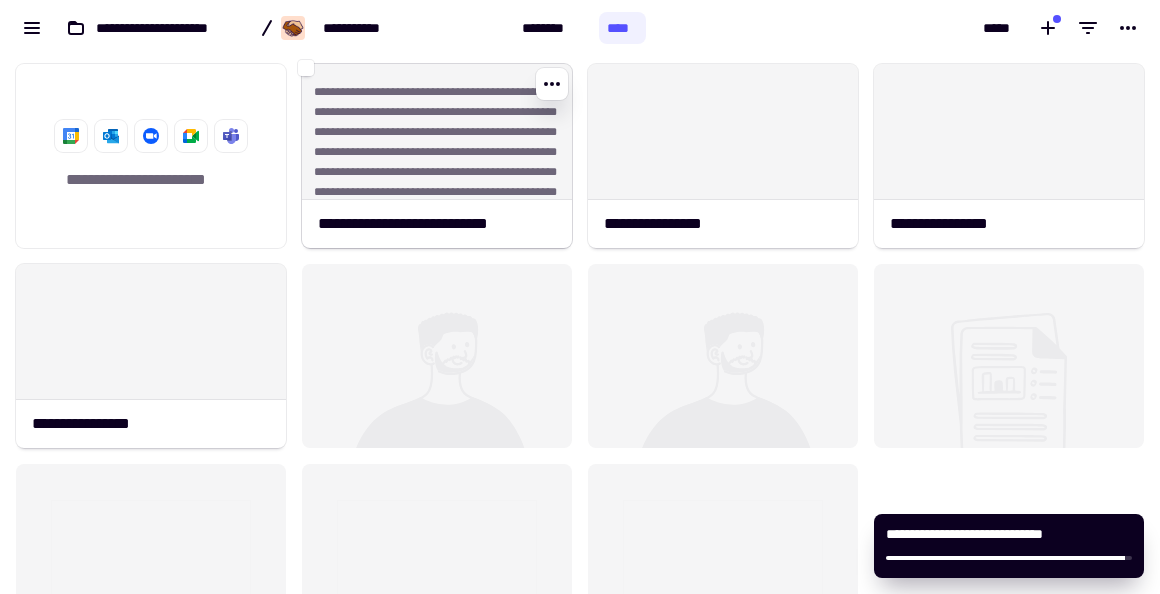 click on "**********" 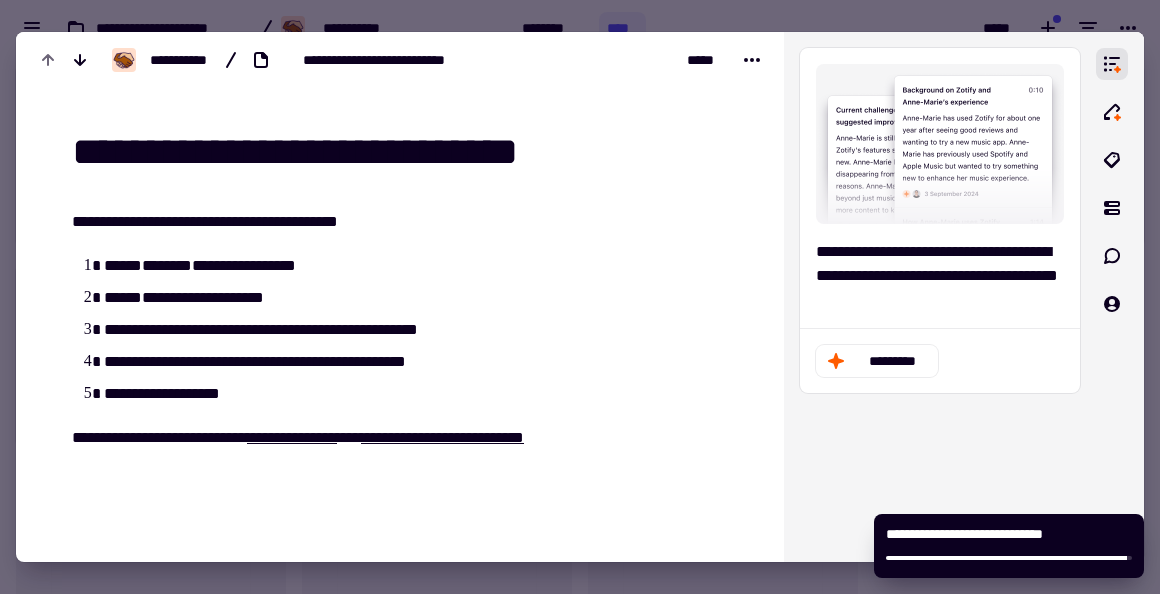 click at bounding box center (580, 297) 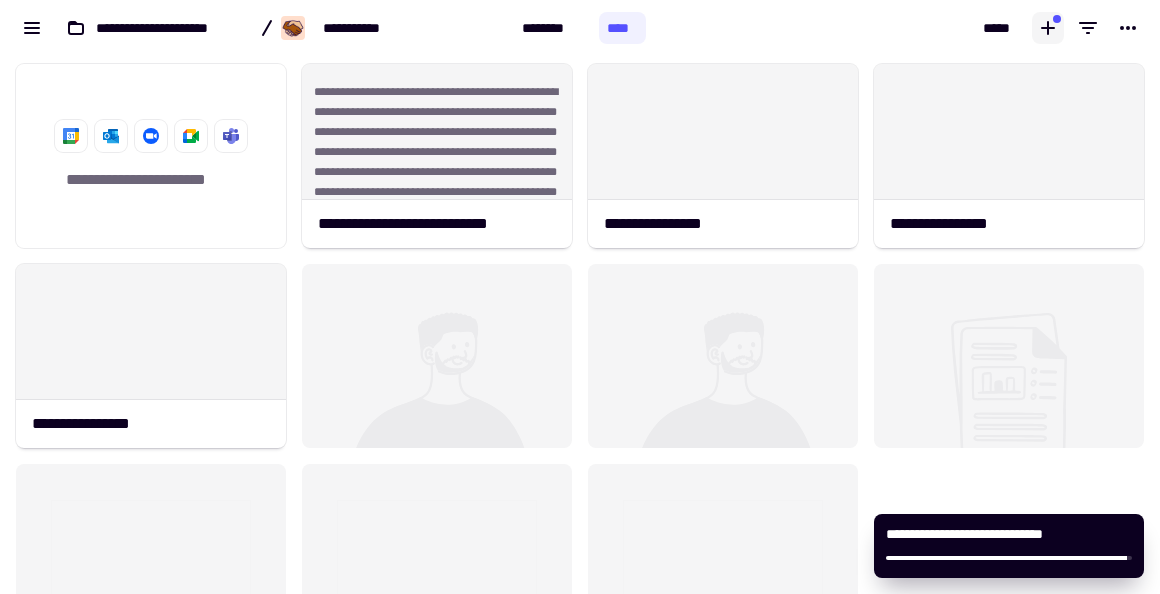 click 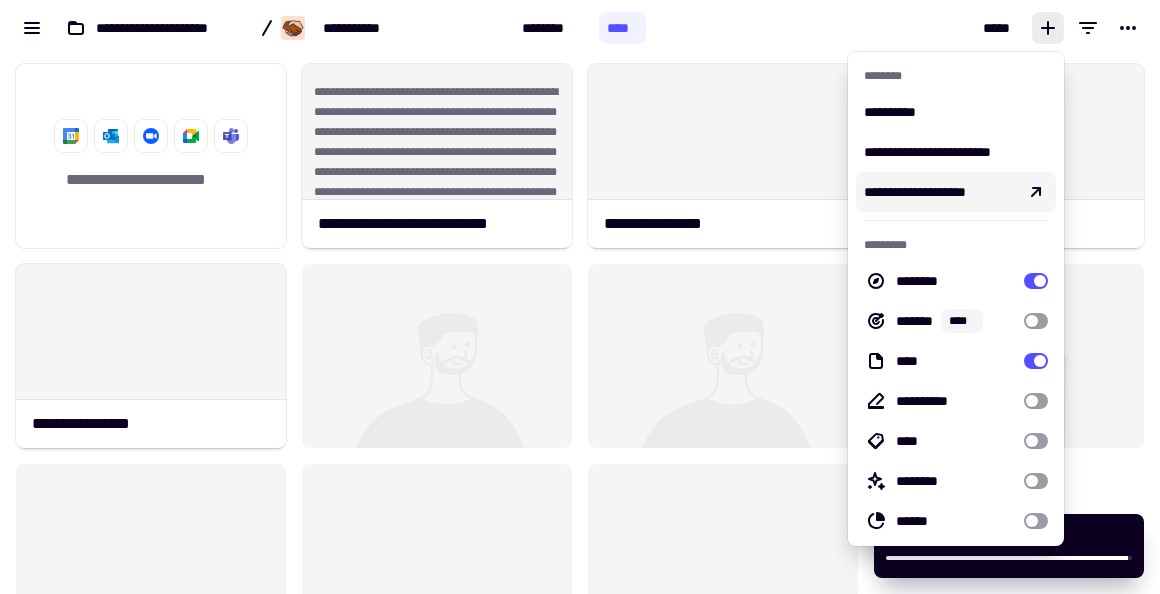 click on "**********" at bounding box center (940, 192) 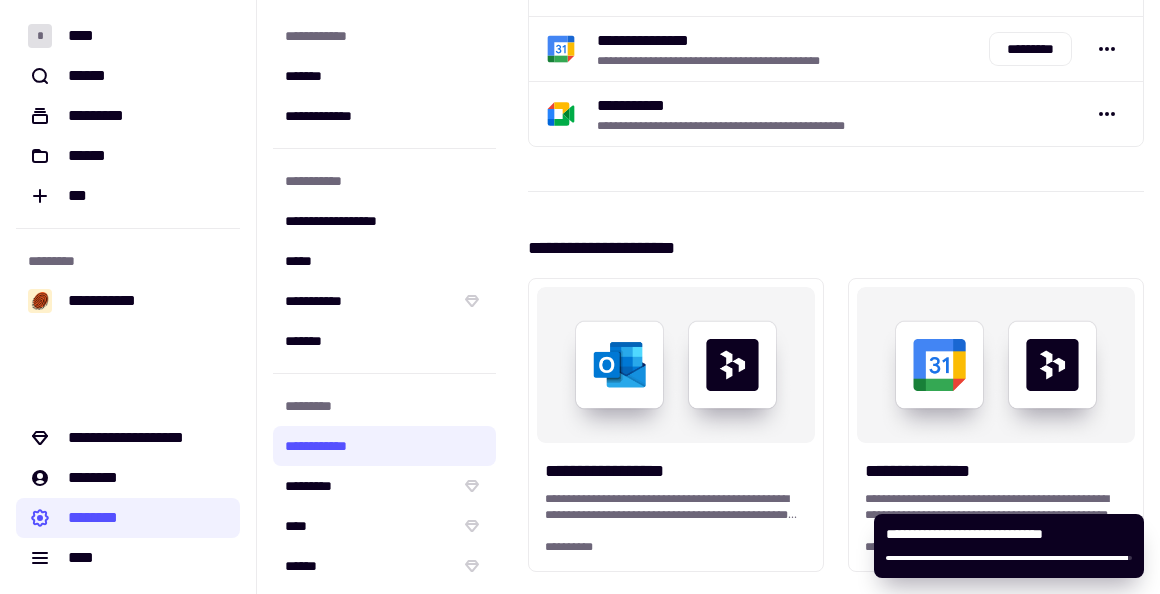 scroll, scrollTop: 143, scrollLeft: 0, axis: vertical 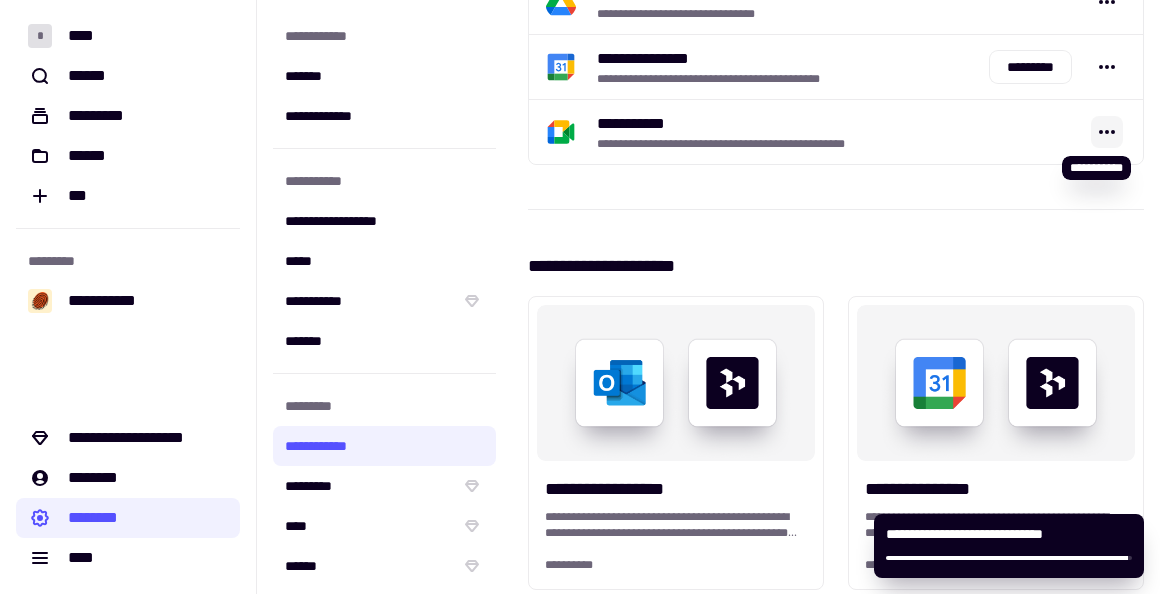 click 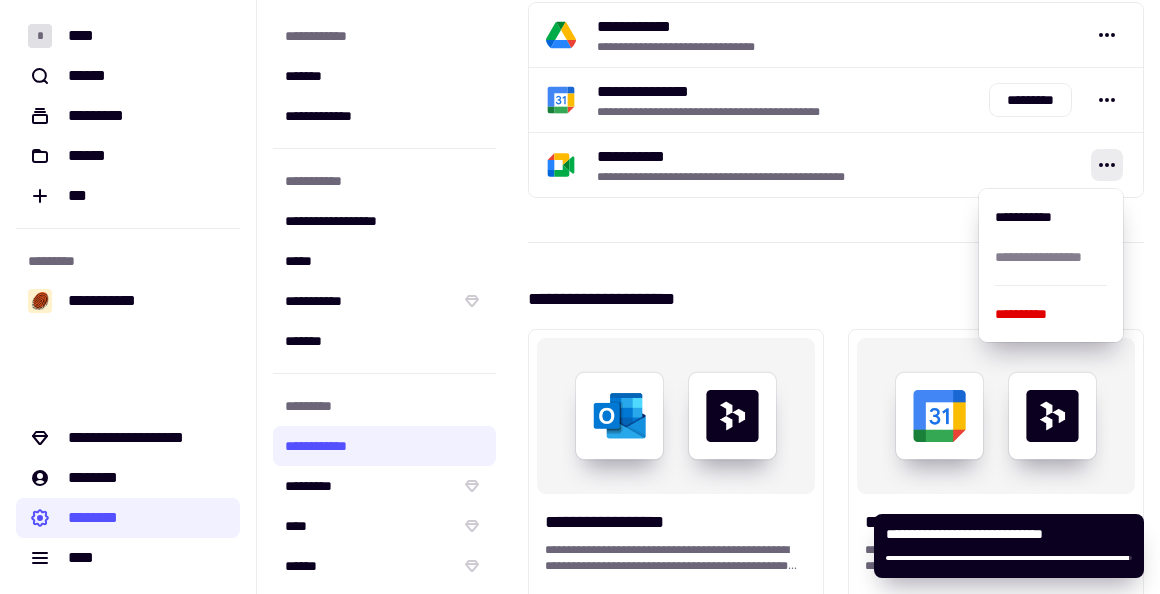 scroll, scrollTop: 98, scrollLeft: 0, axis: vertical 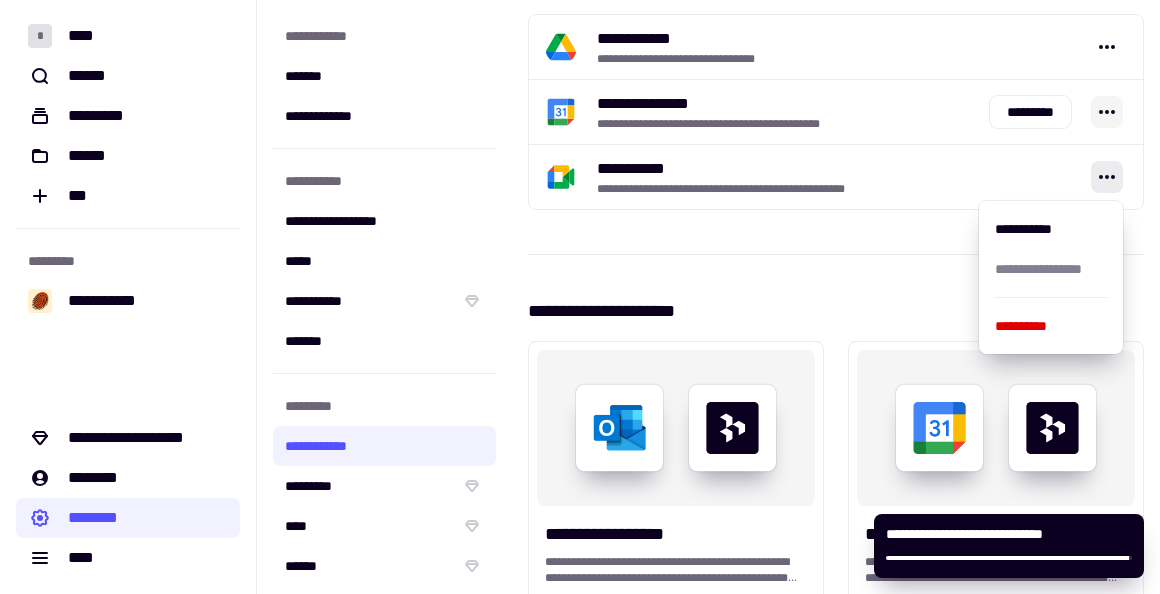click 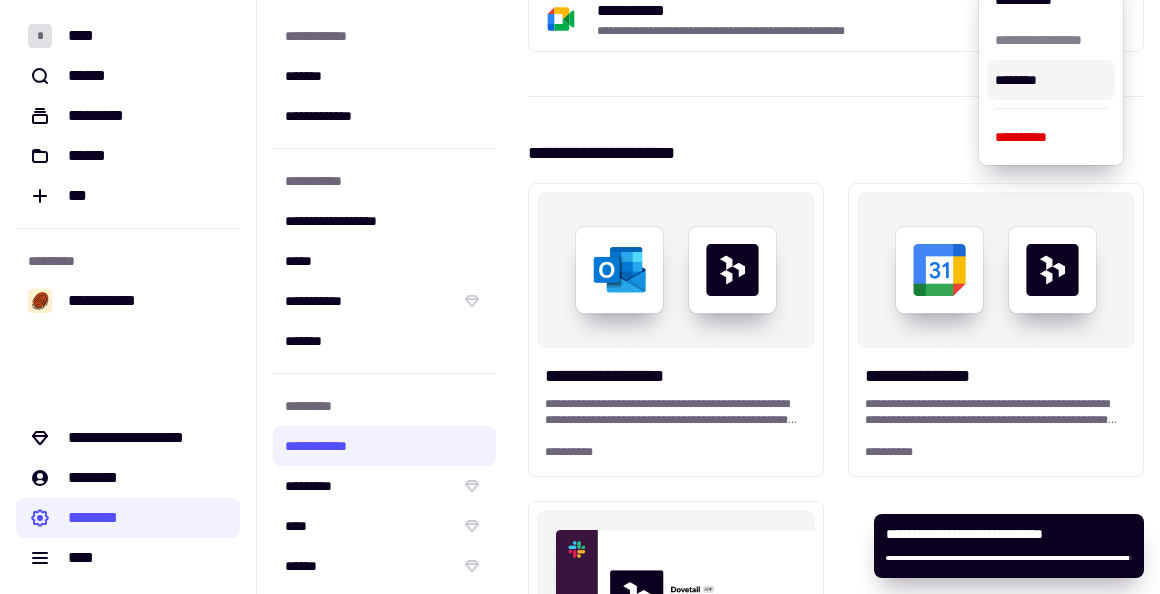 scroll, scrollTop: 262, scrollLeft: 0, axis: vertical 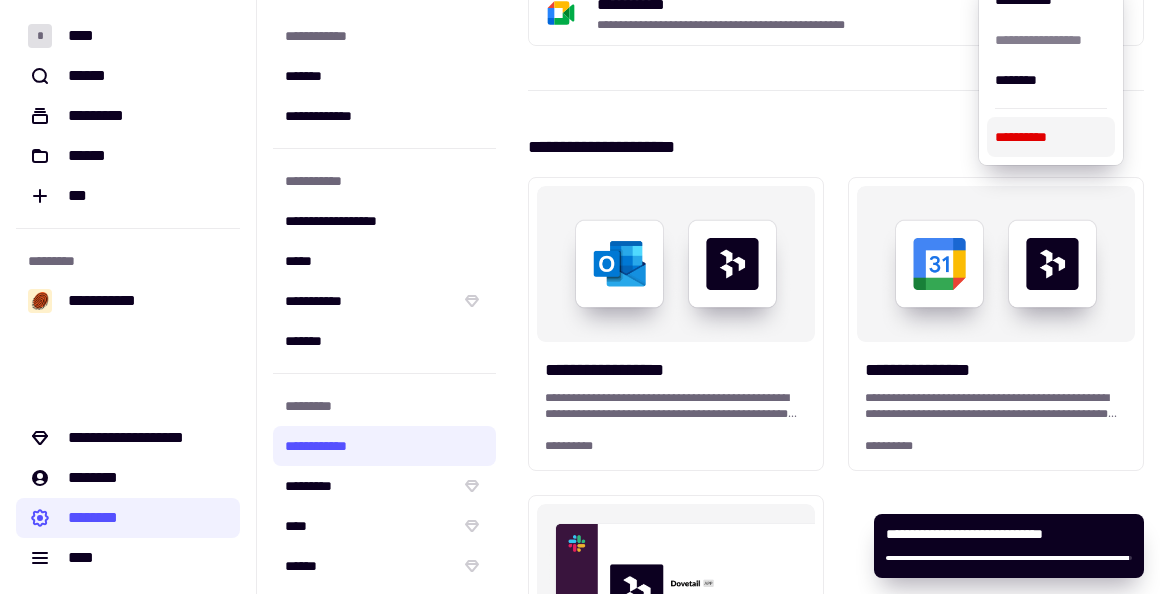 click on "[FIRST] [LAST] [STREET] [CITY], [STATE] [ZIP] [COUNTRY] [PHONE] [EMAIL] [DOB] [SSN] [CC] [DLN]" at bounding box center (836, 1702) 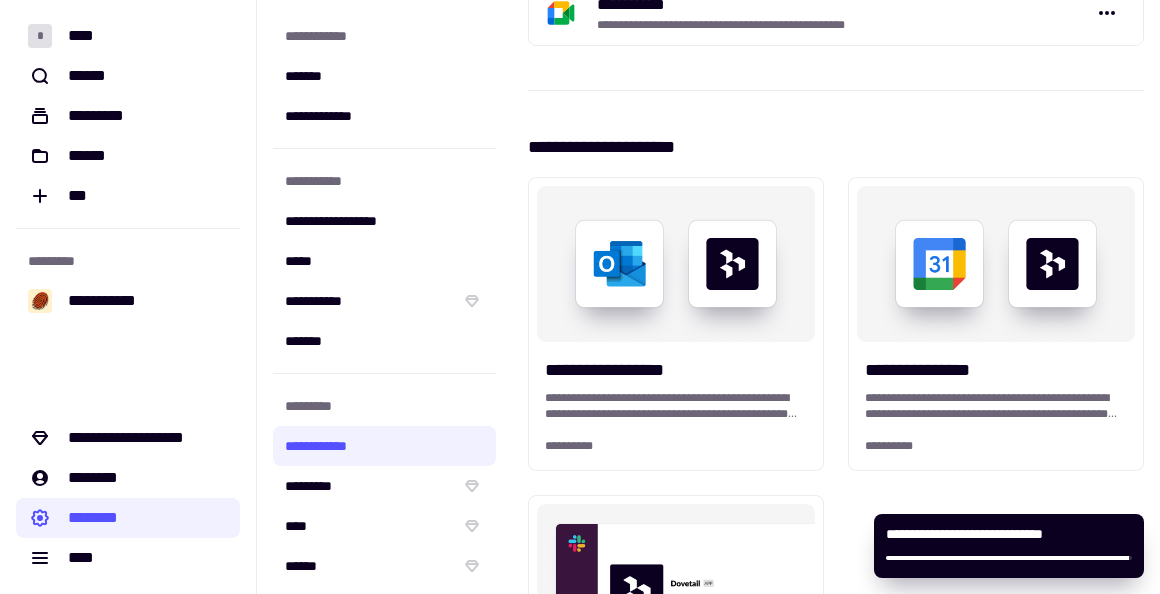 scroll, scrollTop: 138, scrollLeft: 0, axis: vertical 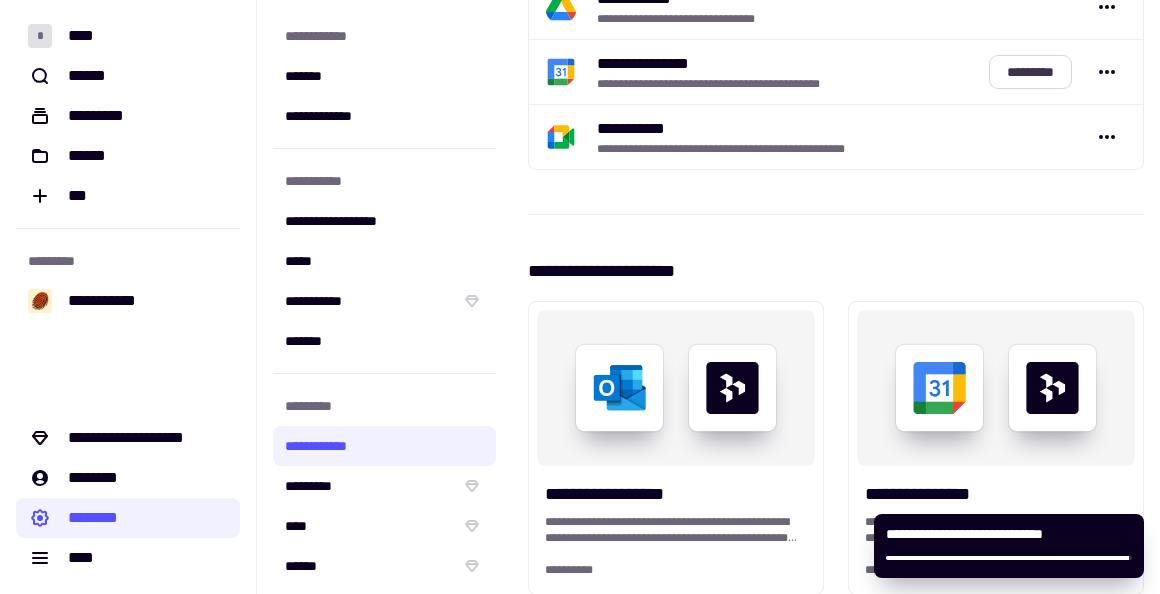 click on "*********" 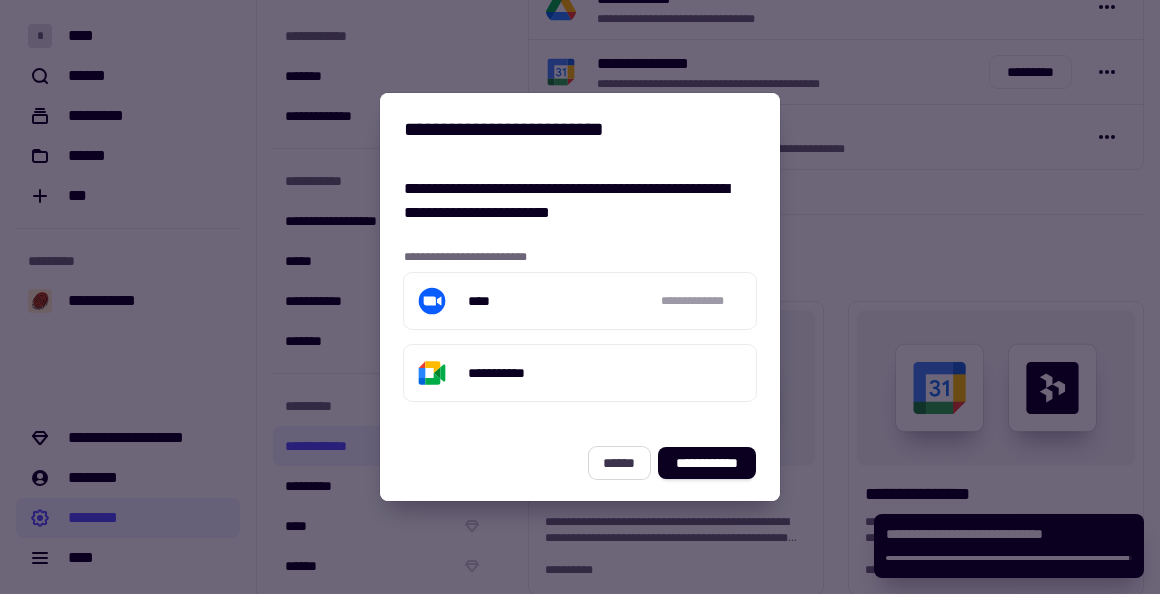 click on "******" 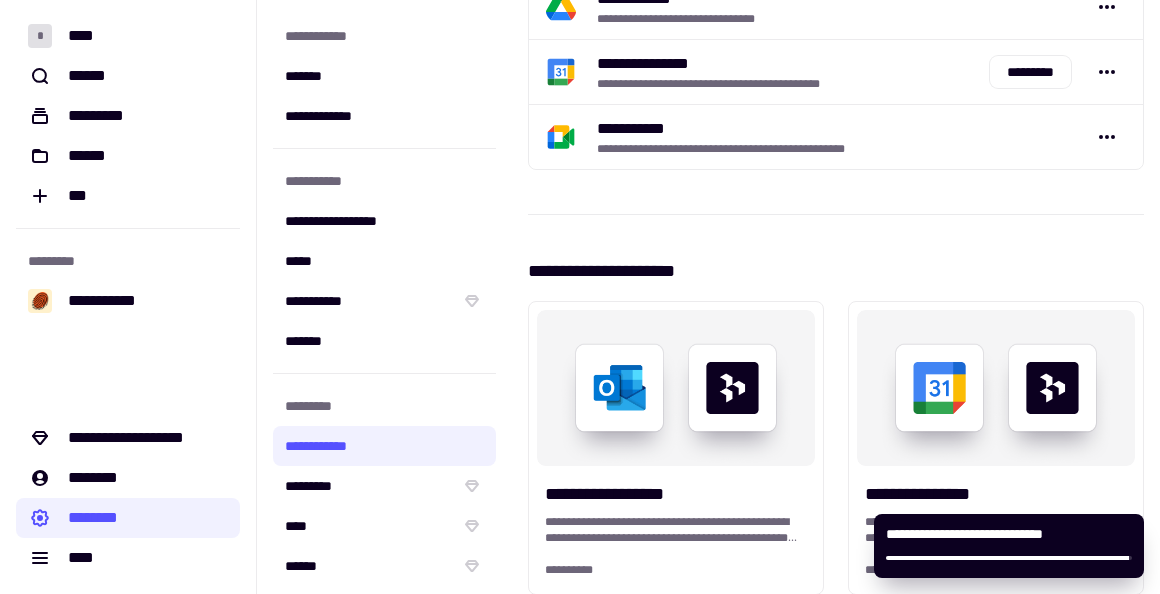 scroll, scrollTop: 0, scrollLeft: 0, axis: both 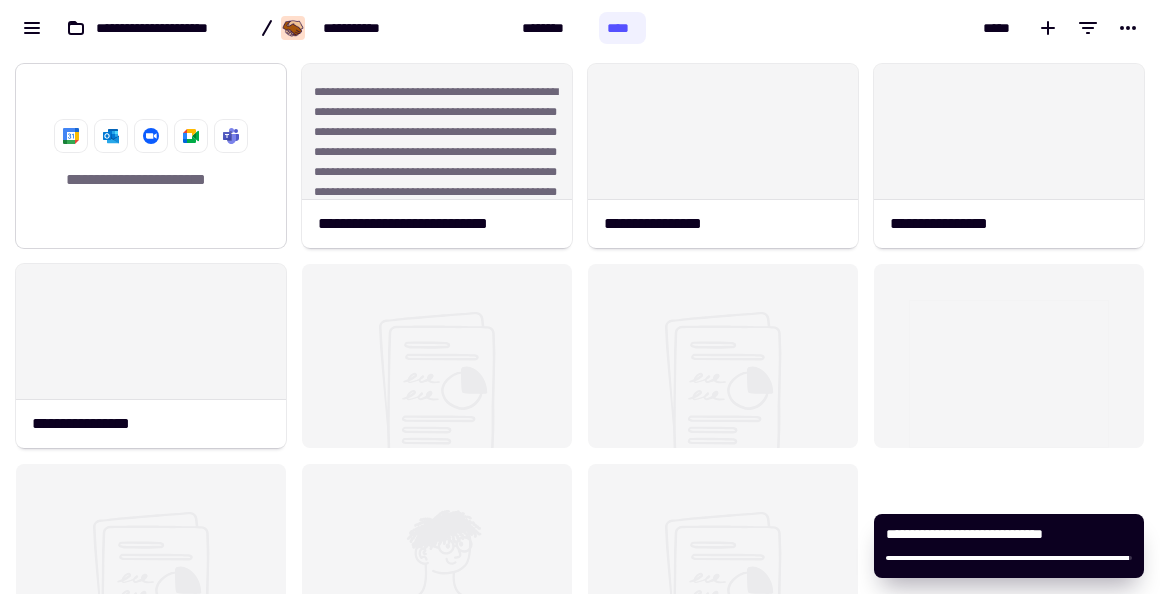 click 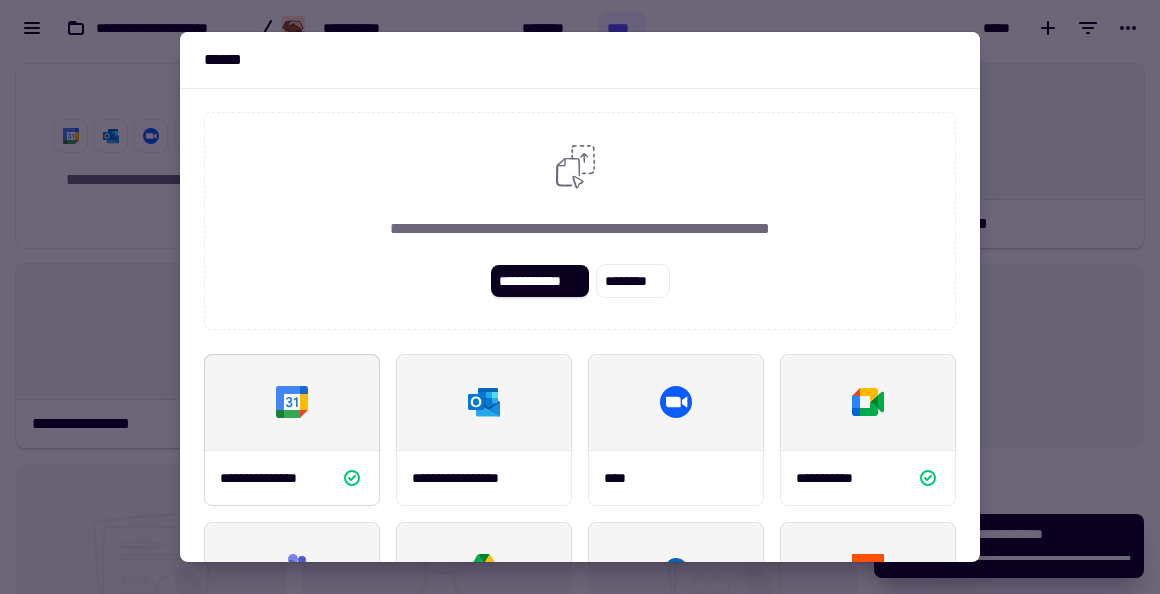 click 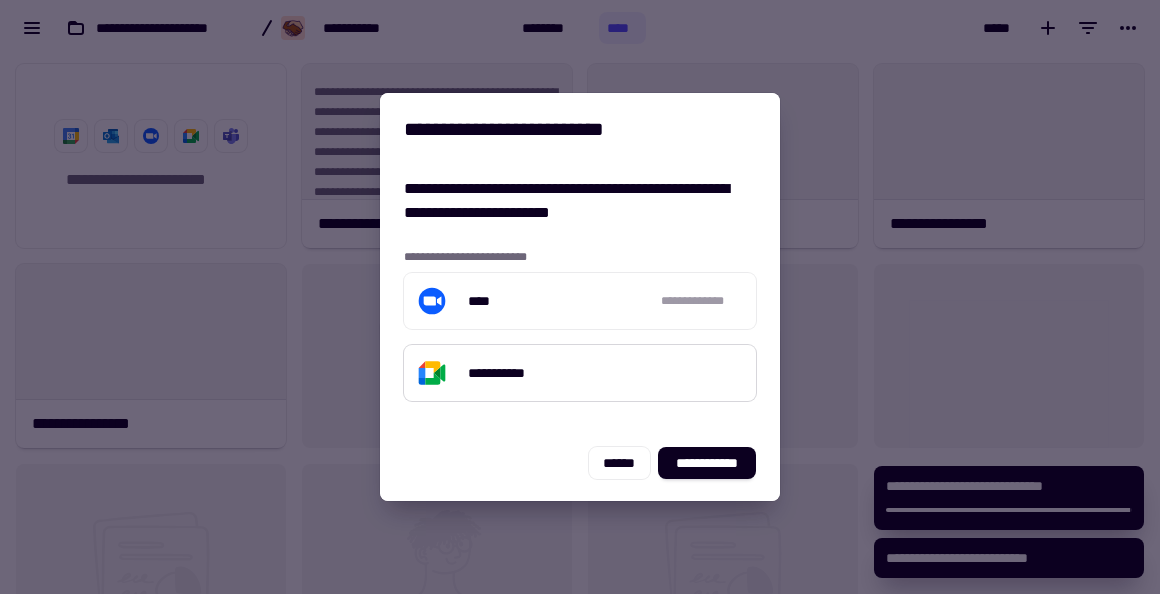 click on "**********" at bounding box center [580, 373] 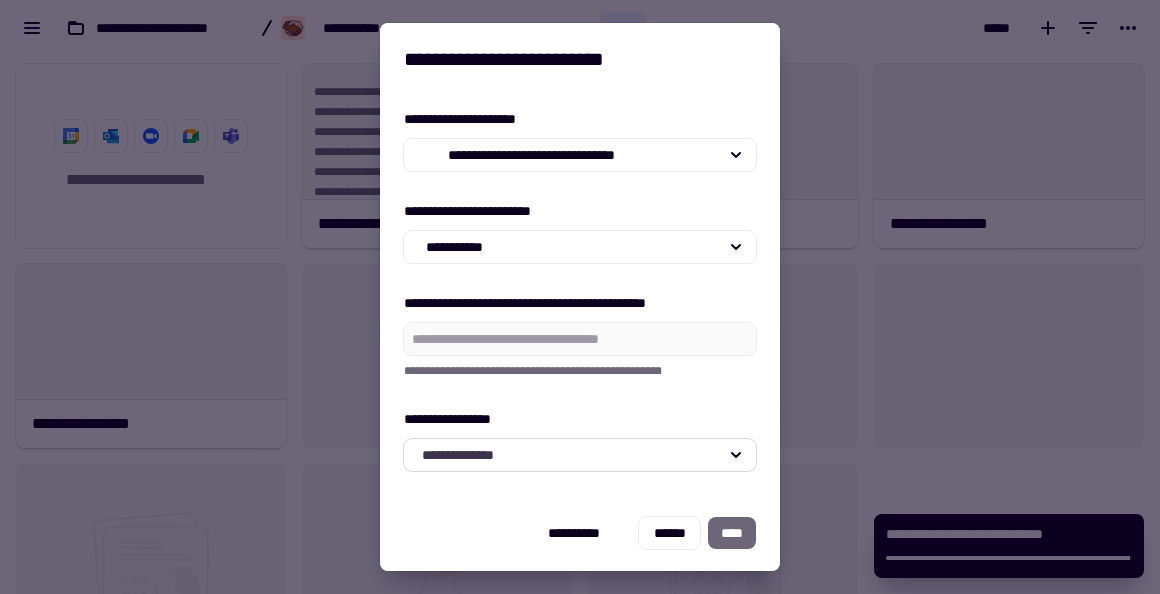 click on "**********" 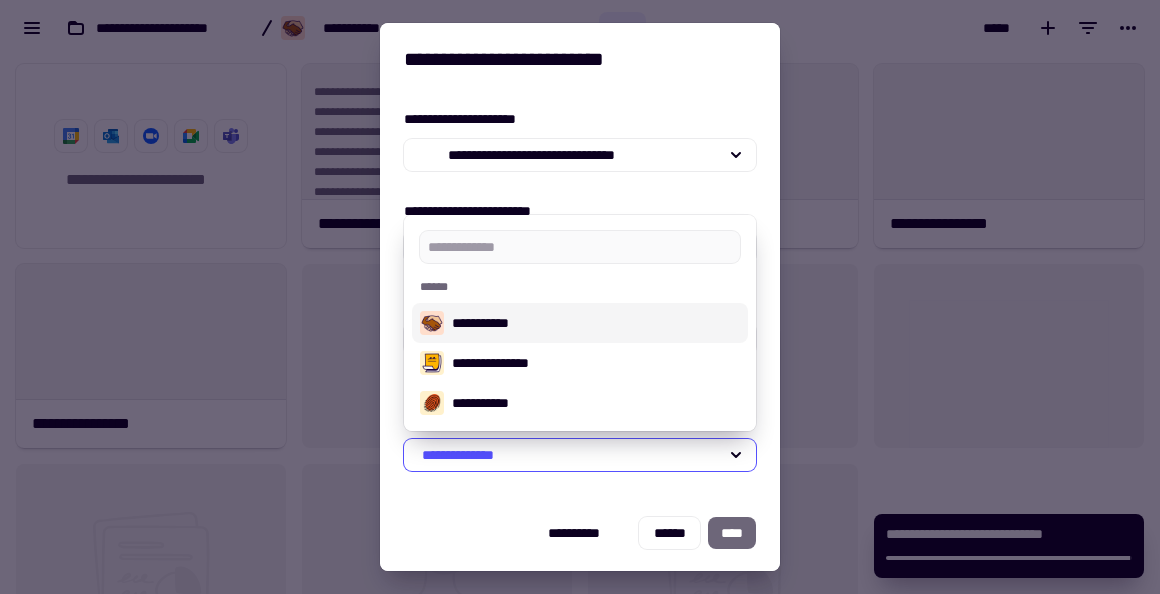 click on "**********" at bounding box center (596, 323) 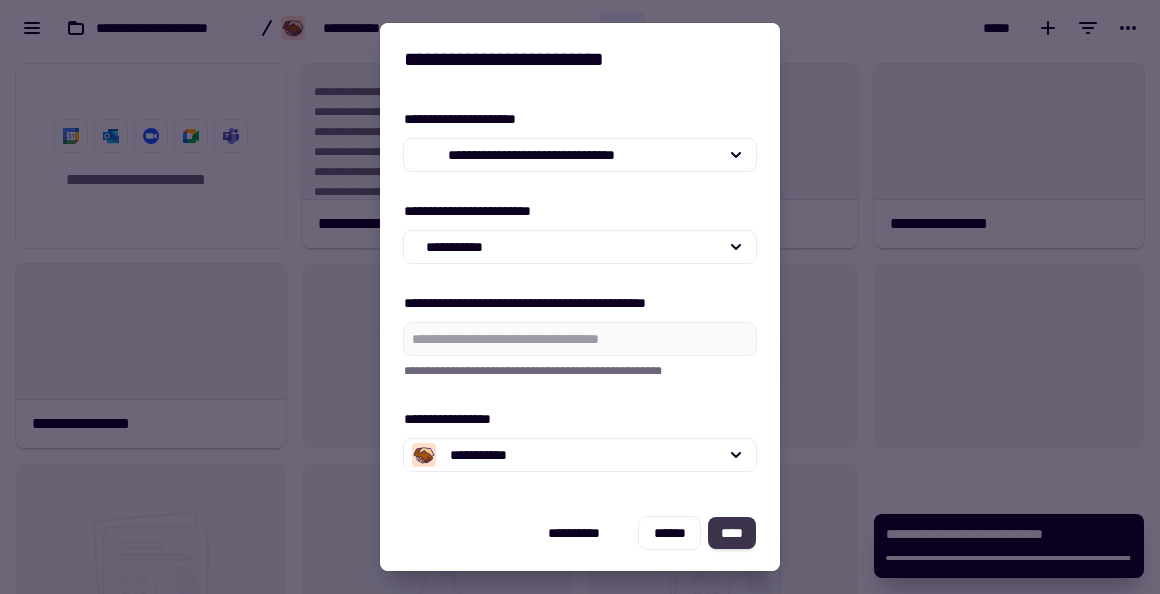 click on "****" 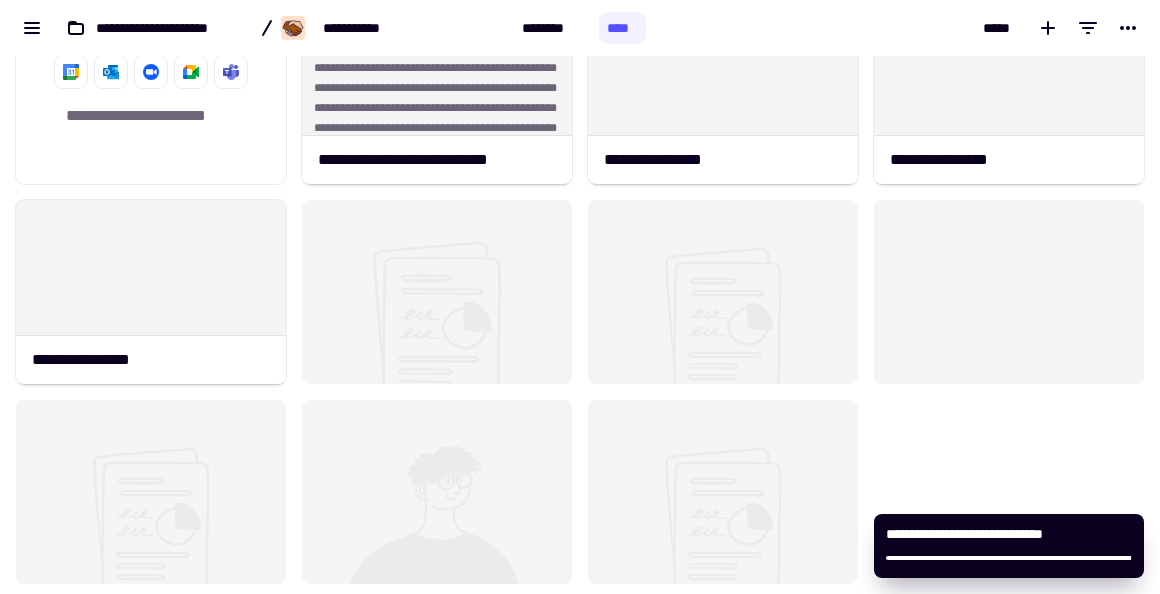 scroll, scrollTop: 0, scrollLeft: 0, axis: both 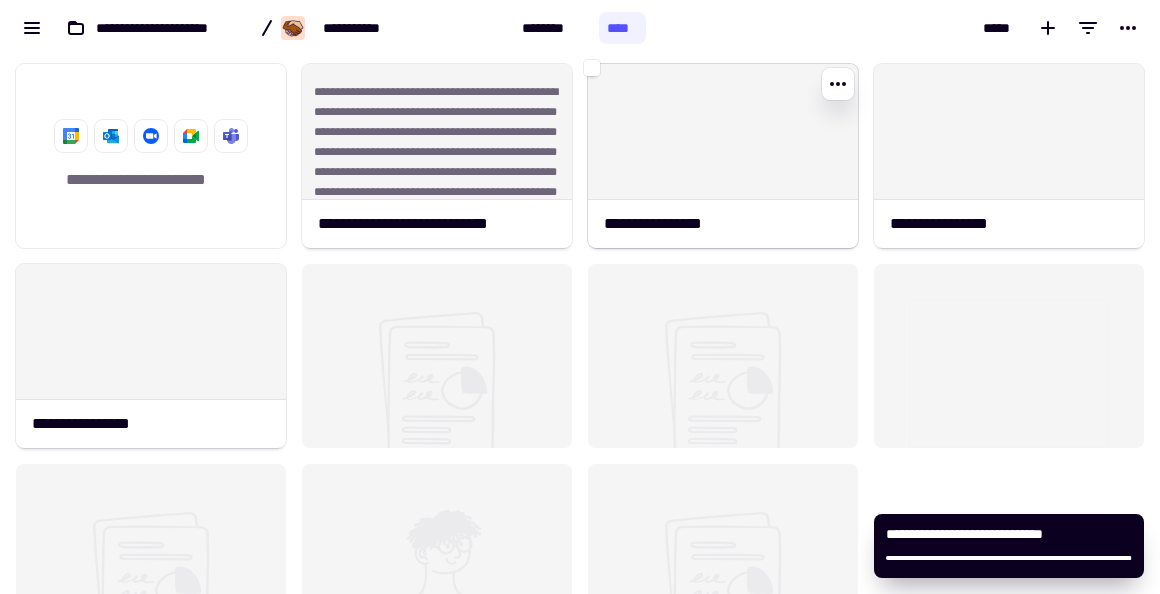 click 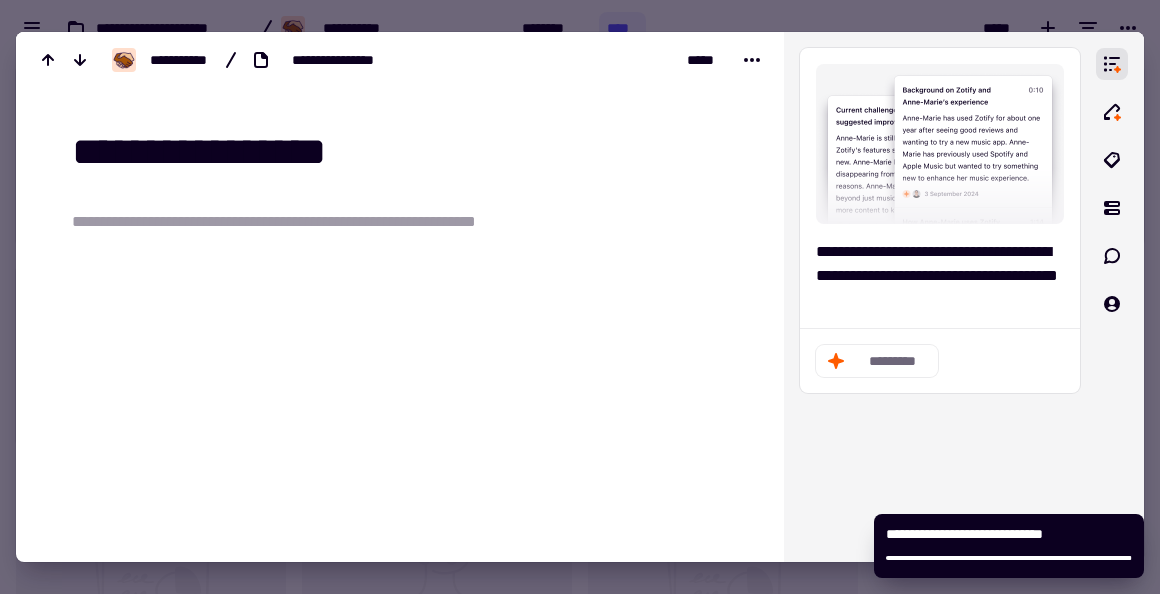 click at bounding box center [580, 297] 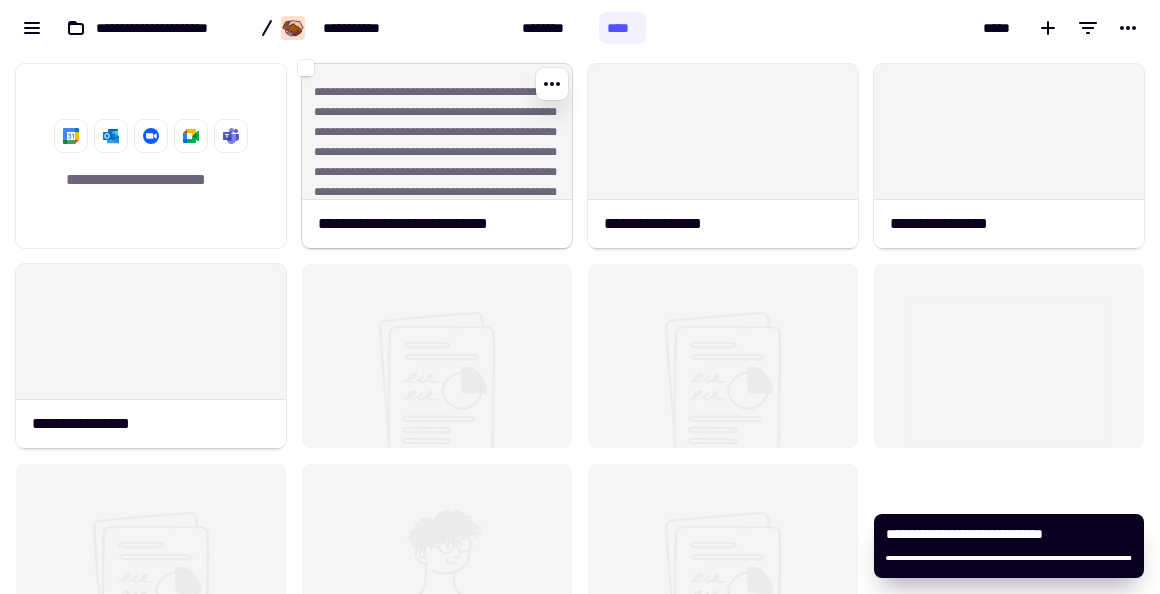 click on "**********" 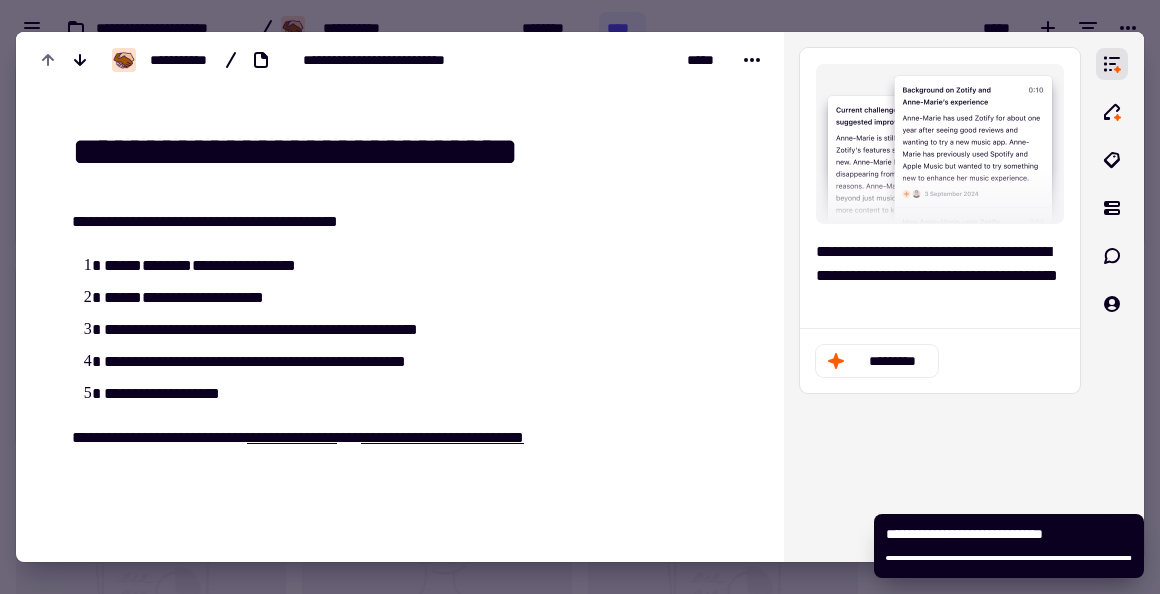 click at bounding box center (580, 297) 